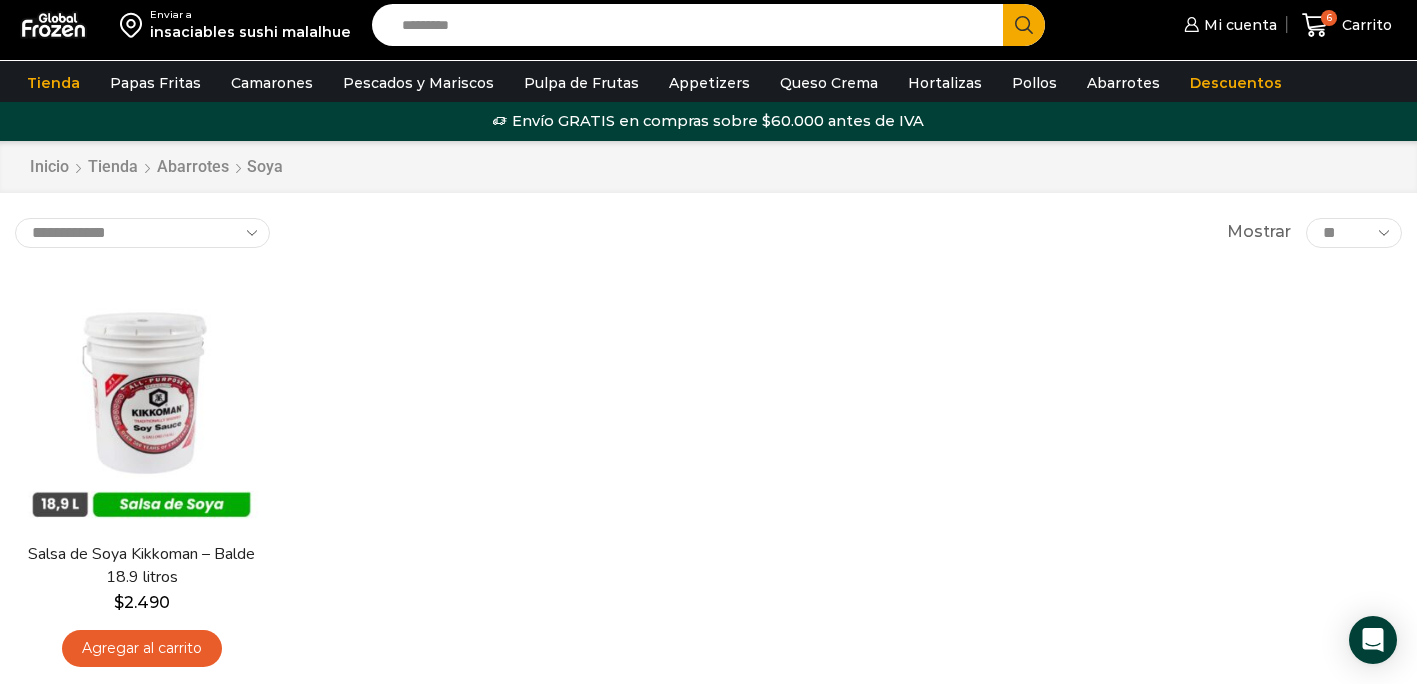 scroll, scrollTop: 0, scrollLeft: 0, axis: both 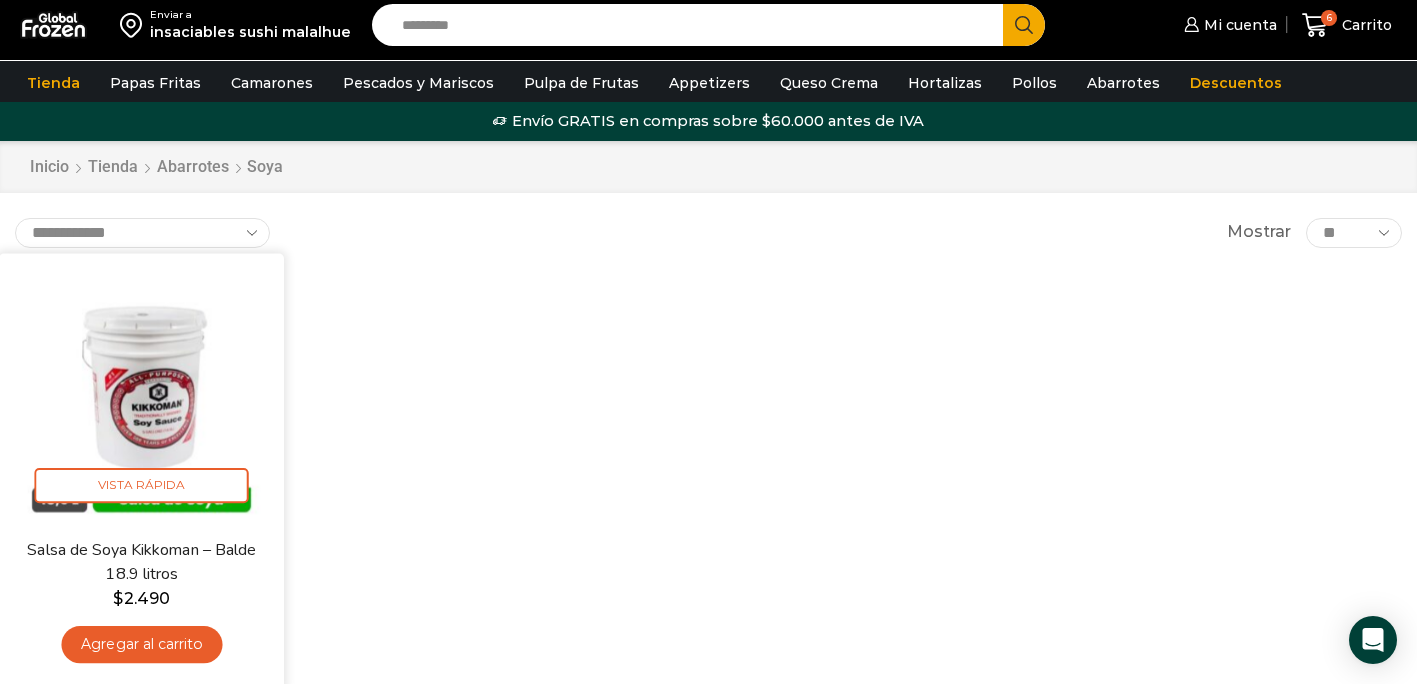 click on "Agregar al carrito" at bounding box center [141, 644] 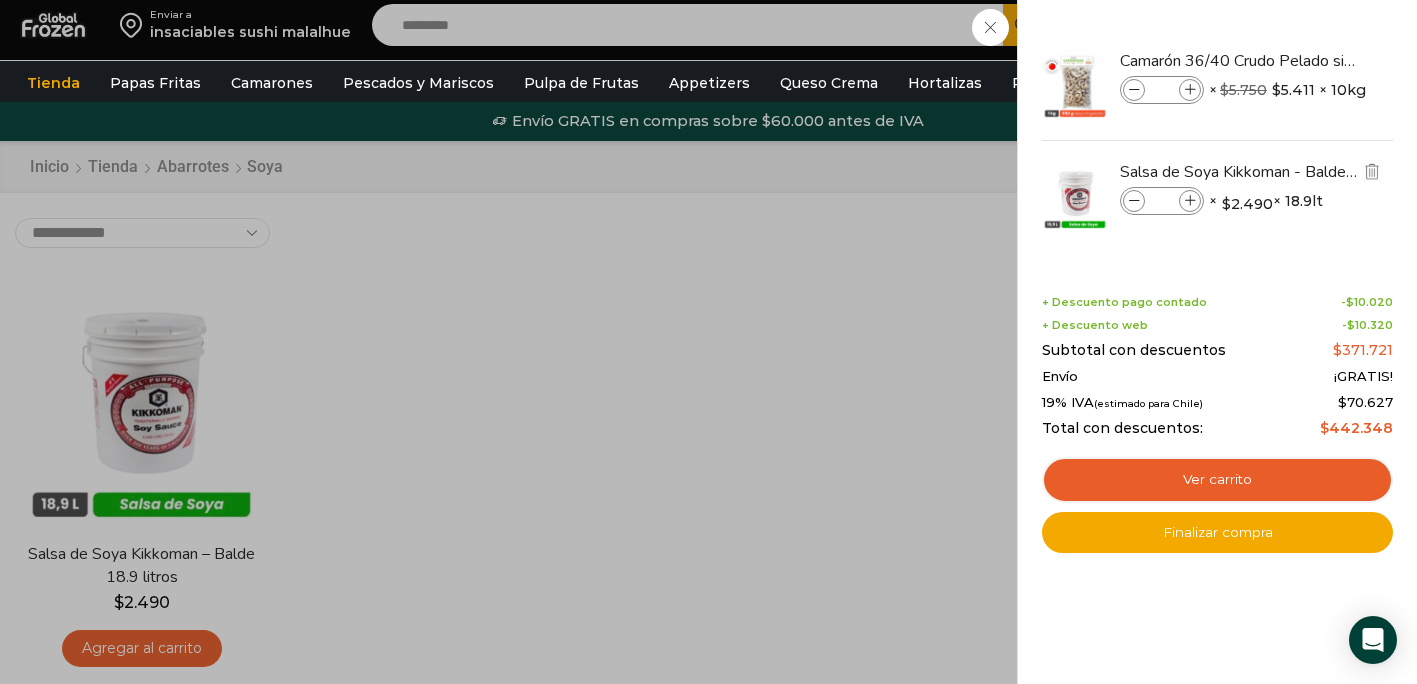 click at bounding box center (1190, 201) 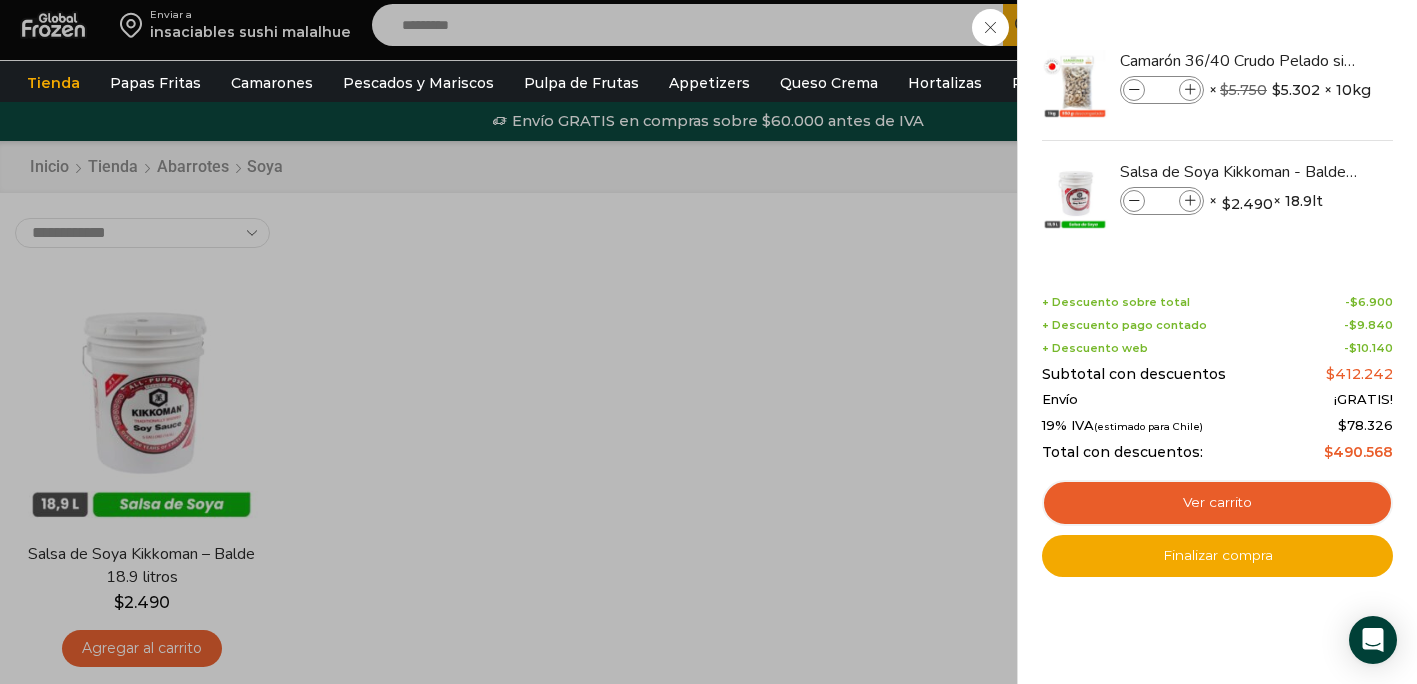 click at bounding box center (1190, 201) 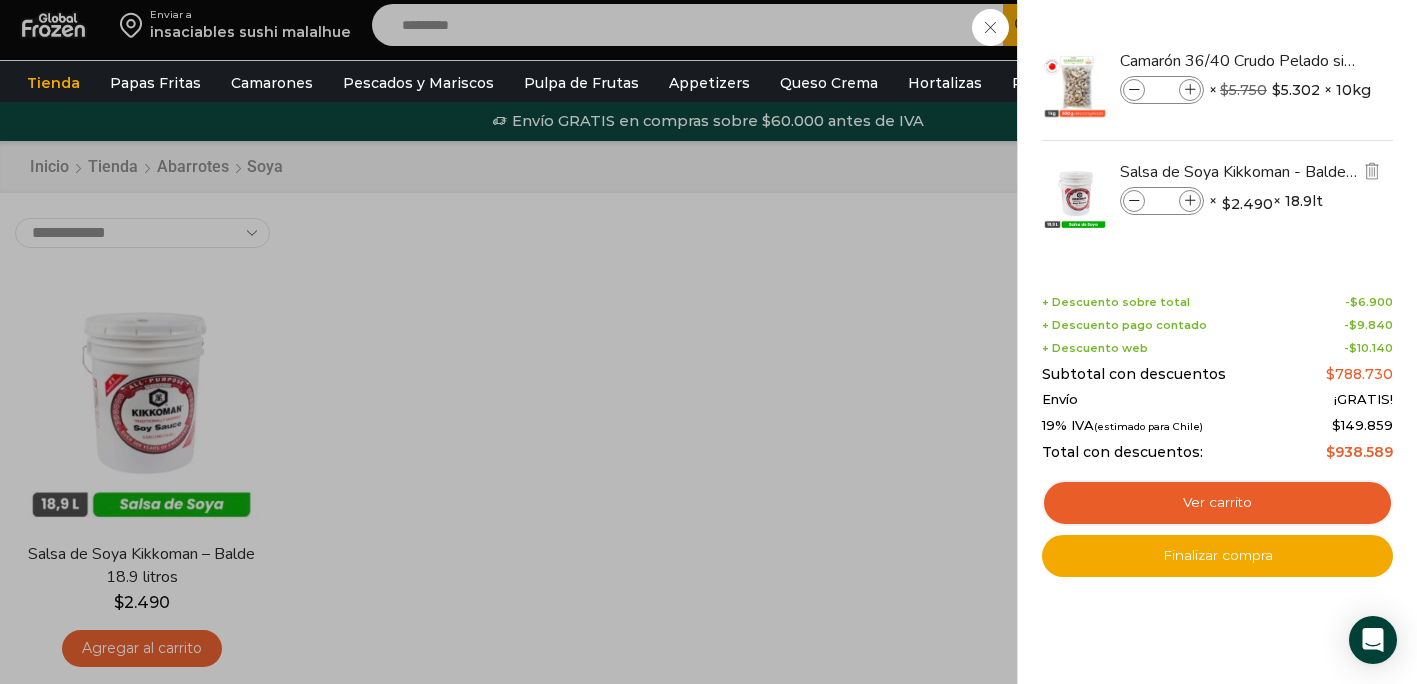 click on "**" at bounding box center [1162, 201] 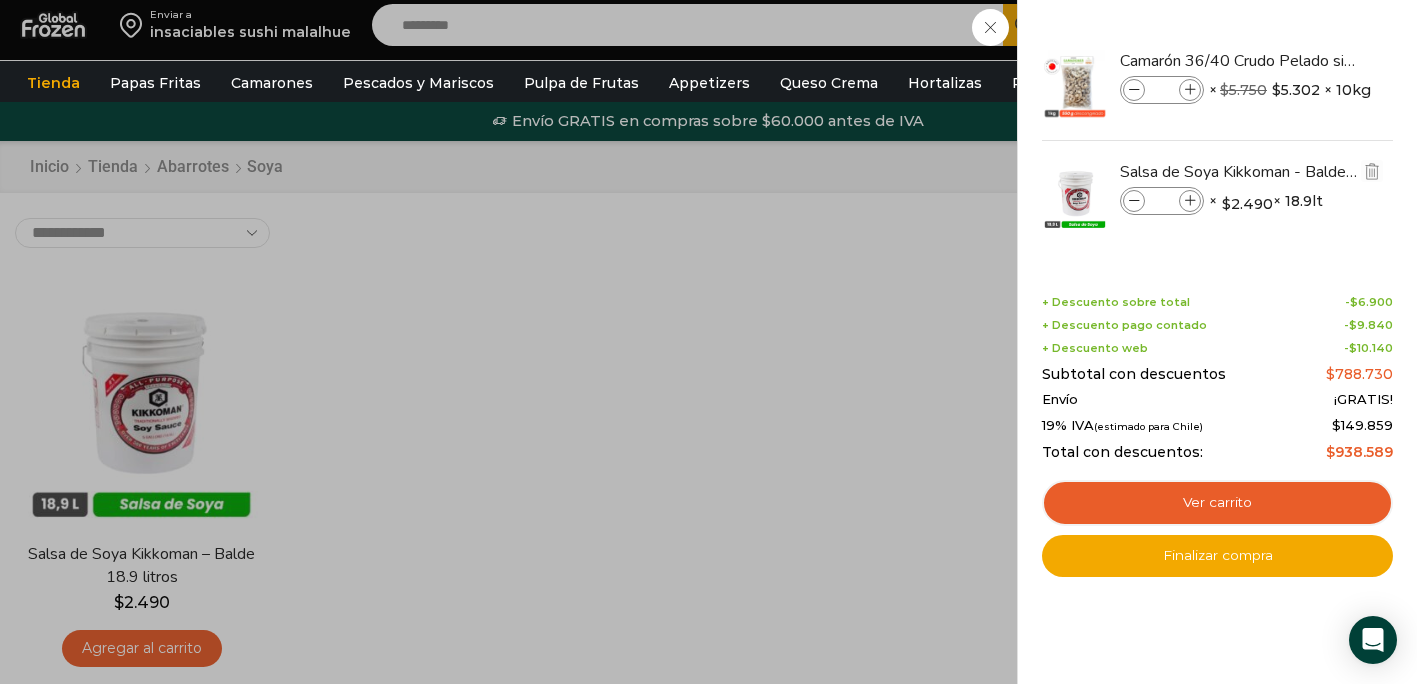 type on "*" 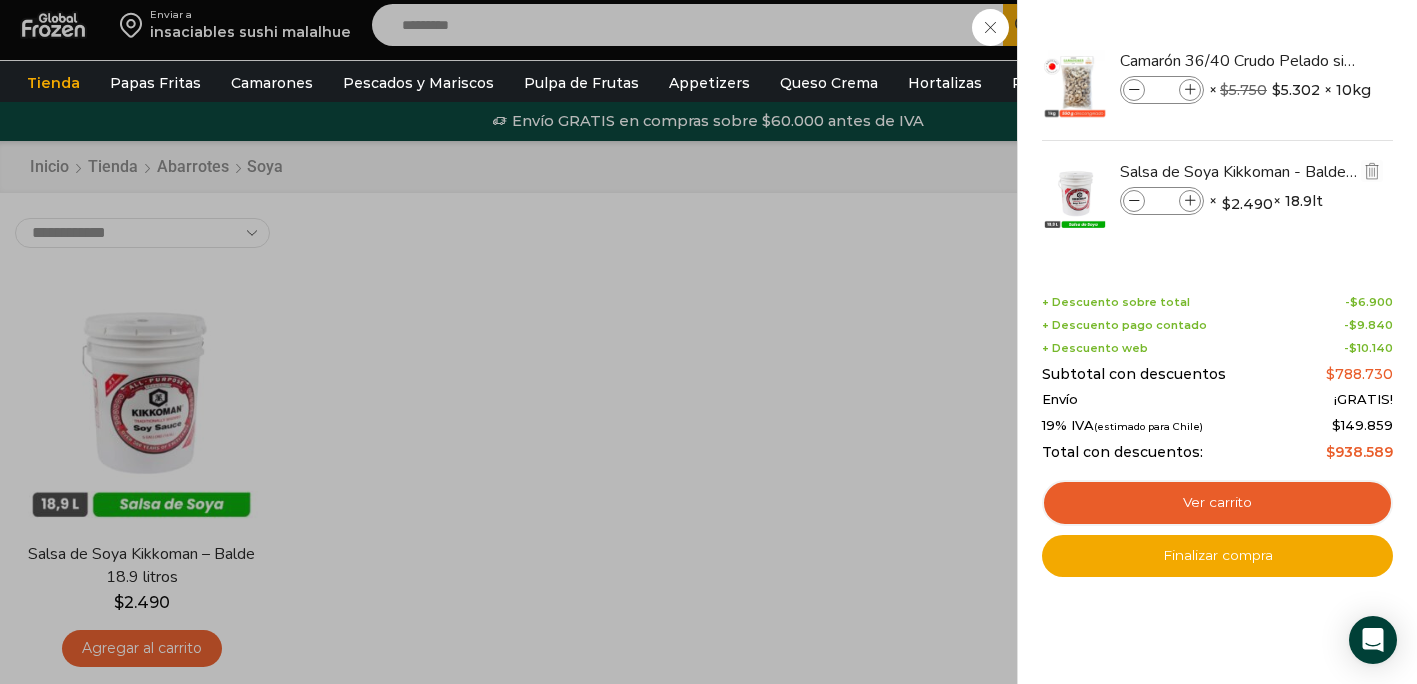click on "Salsa de Soya Kikkoman - Balde 18.9 litros
Salsa de Soya Kikkoman - Balde 18.9 litros cantidad
*
×  $ 2.490  × 18.9lt 10 ×  $ 2.490  × 18.9lt
SKU:                                                 AB1002000" at bounding box center (1217, 196) 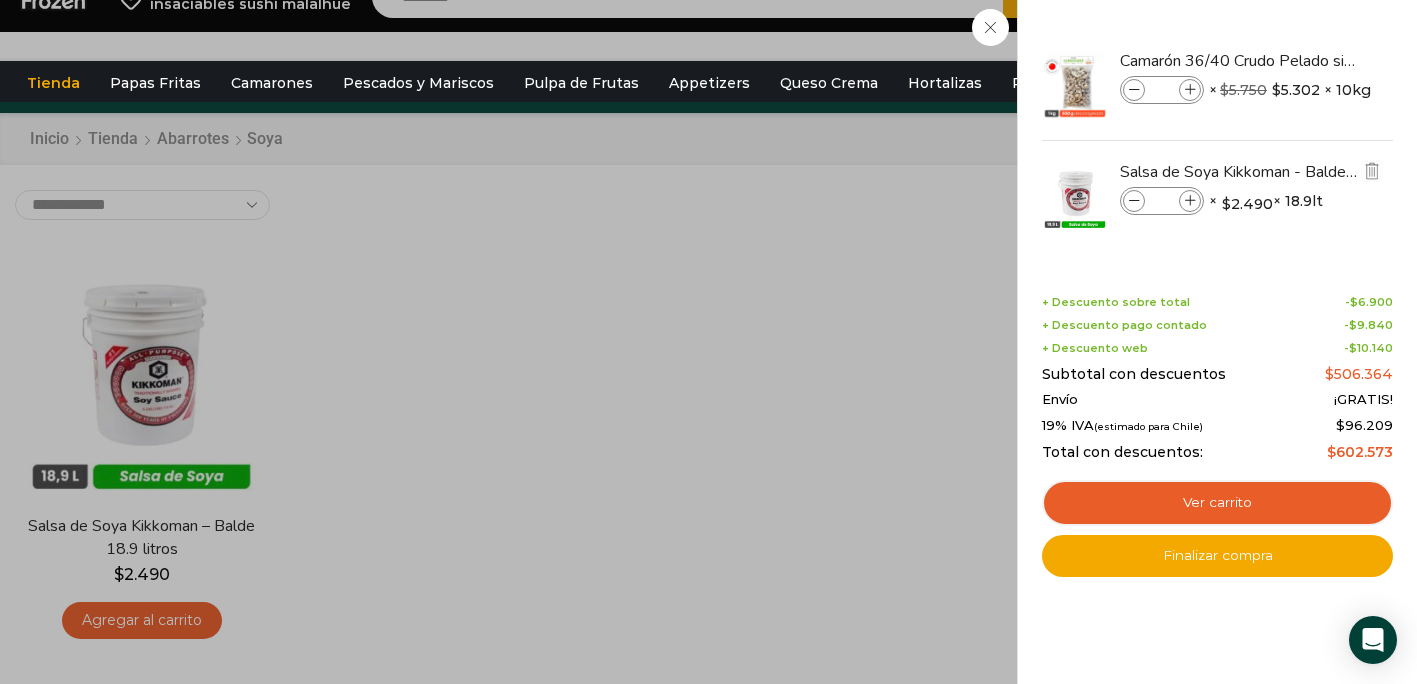 scroll, scrollTop: 30, scrollLeft: 0, axis: vertical 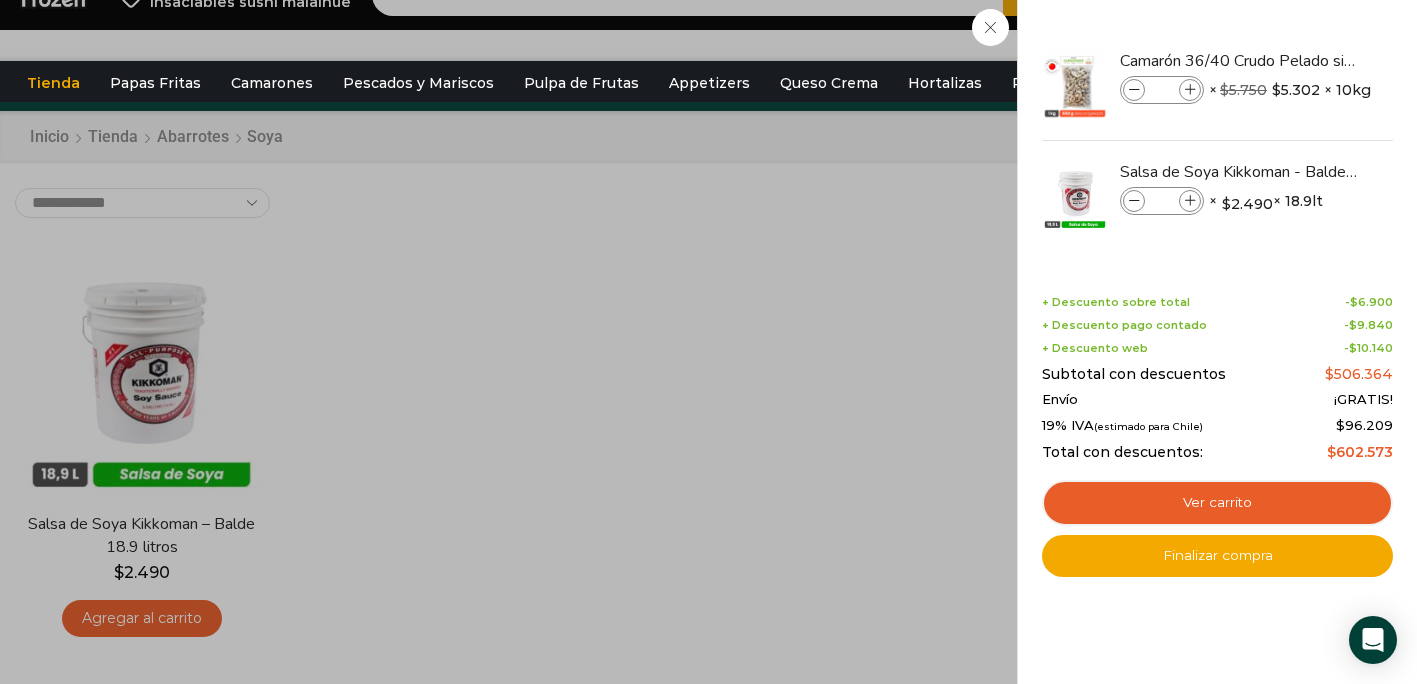 click on "10
Carrito
10
10
Shopping Cart" at bounding box center (1347, -5) 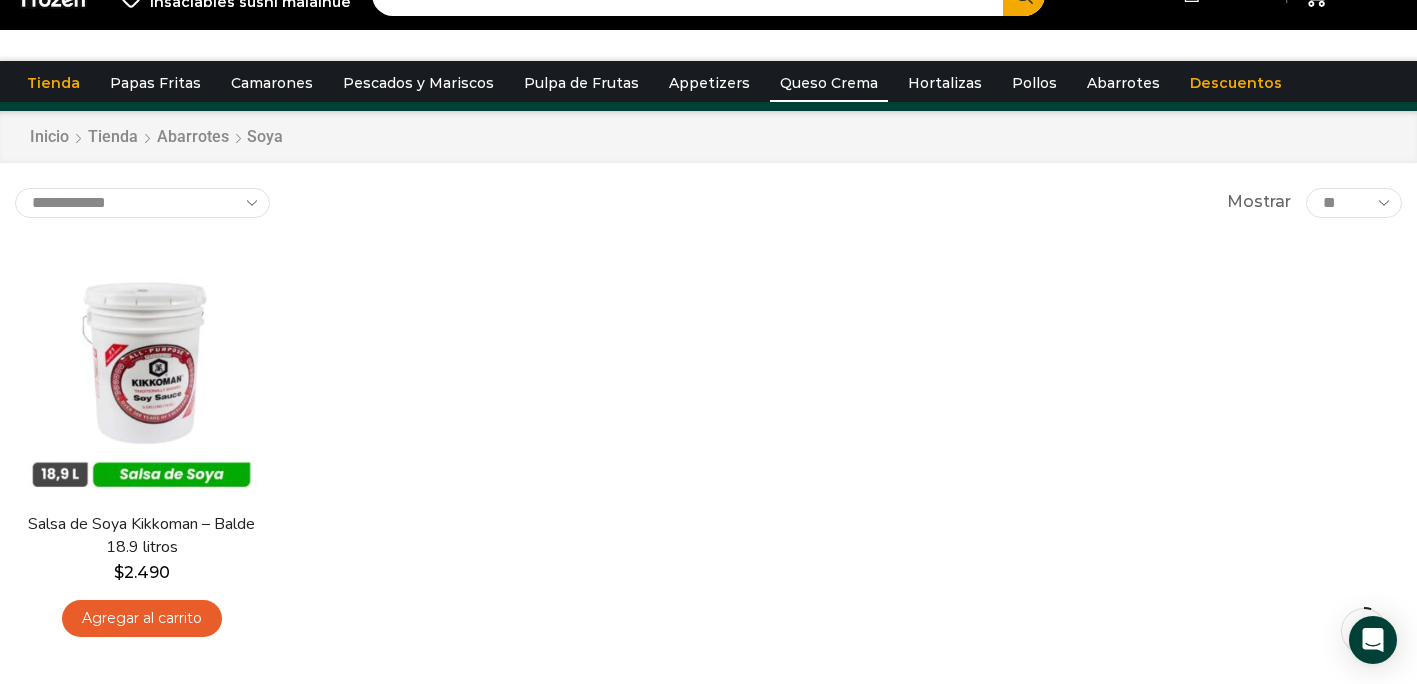 click on "Queso Crema" at bounding box center (829, 83) 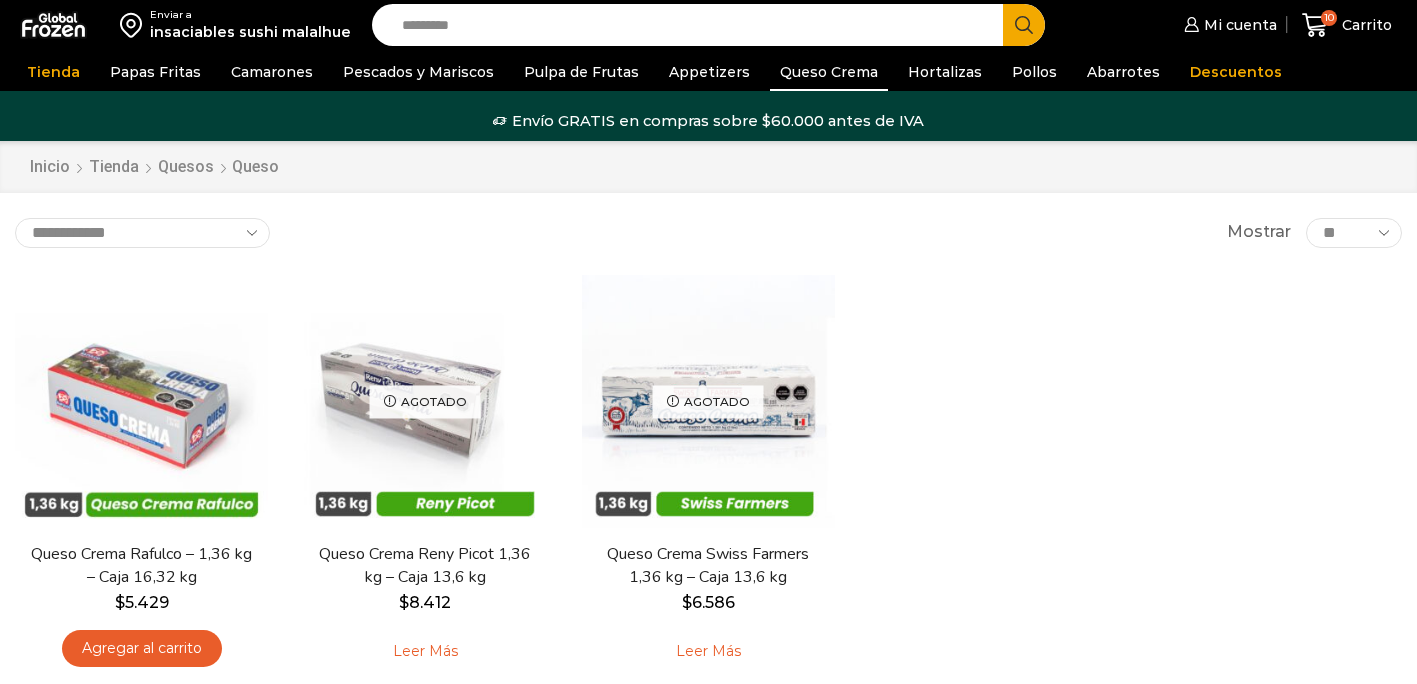 scroll, scrollTop: 0, scrollLeft: 0, axis: both 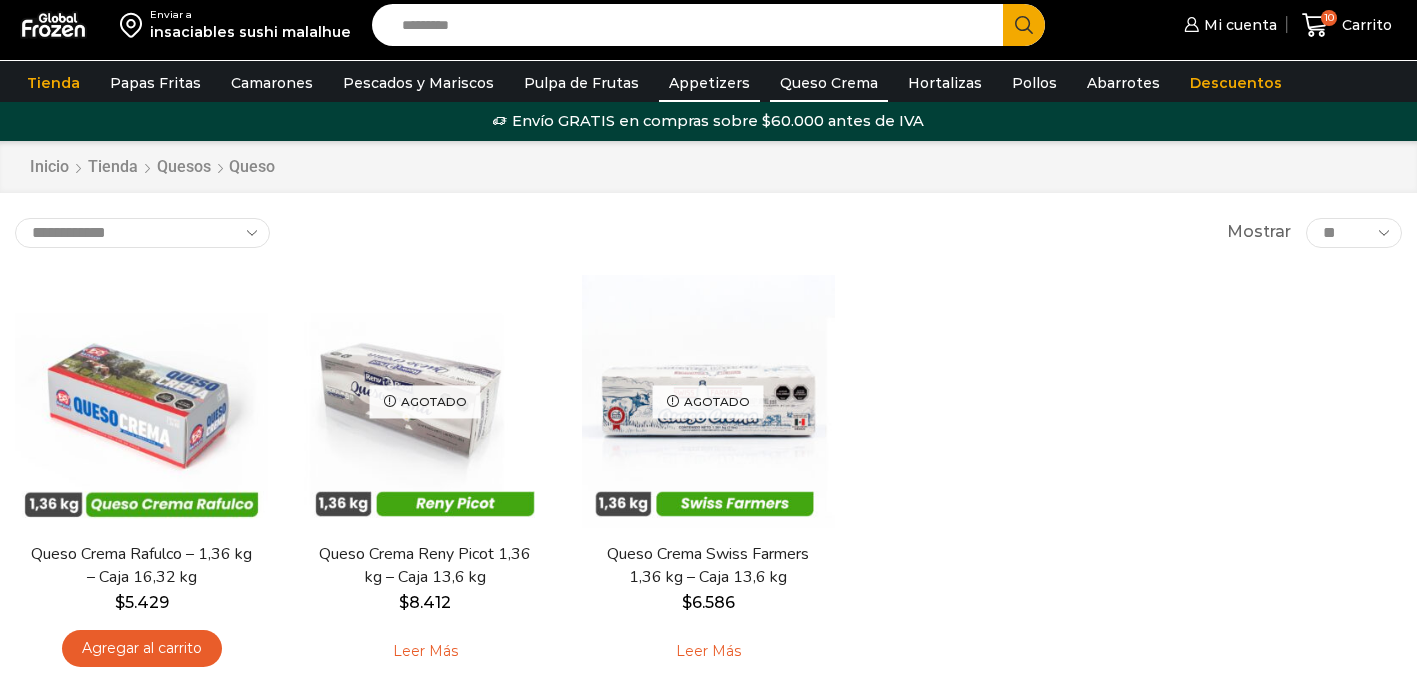 click on "Appetizers" at bounding box center (709, 83) 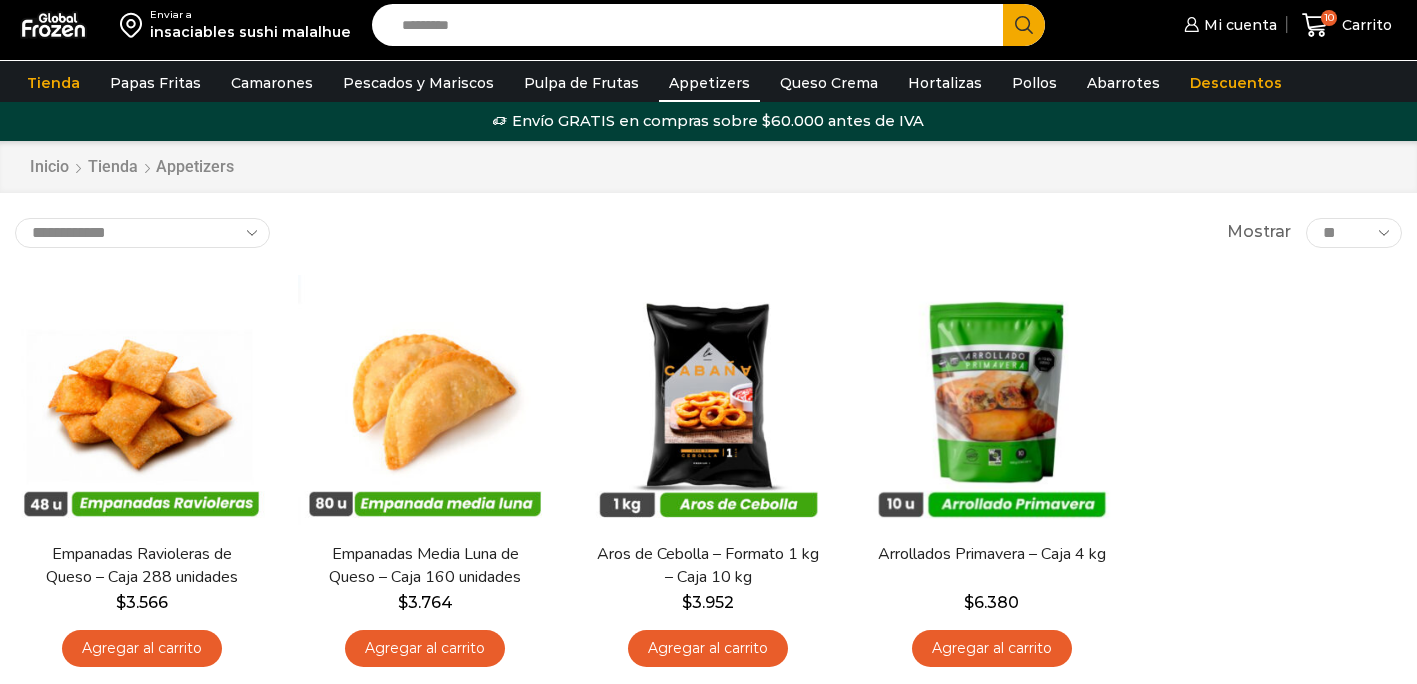 scroll, scrollTop: 0, scrollLeft: 0, axis: both 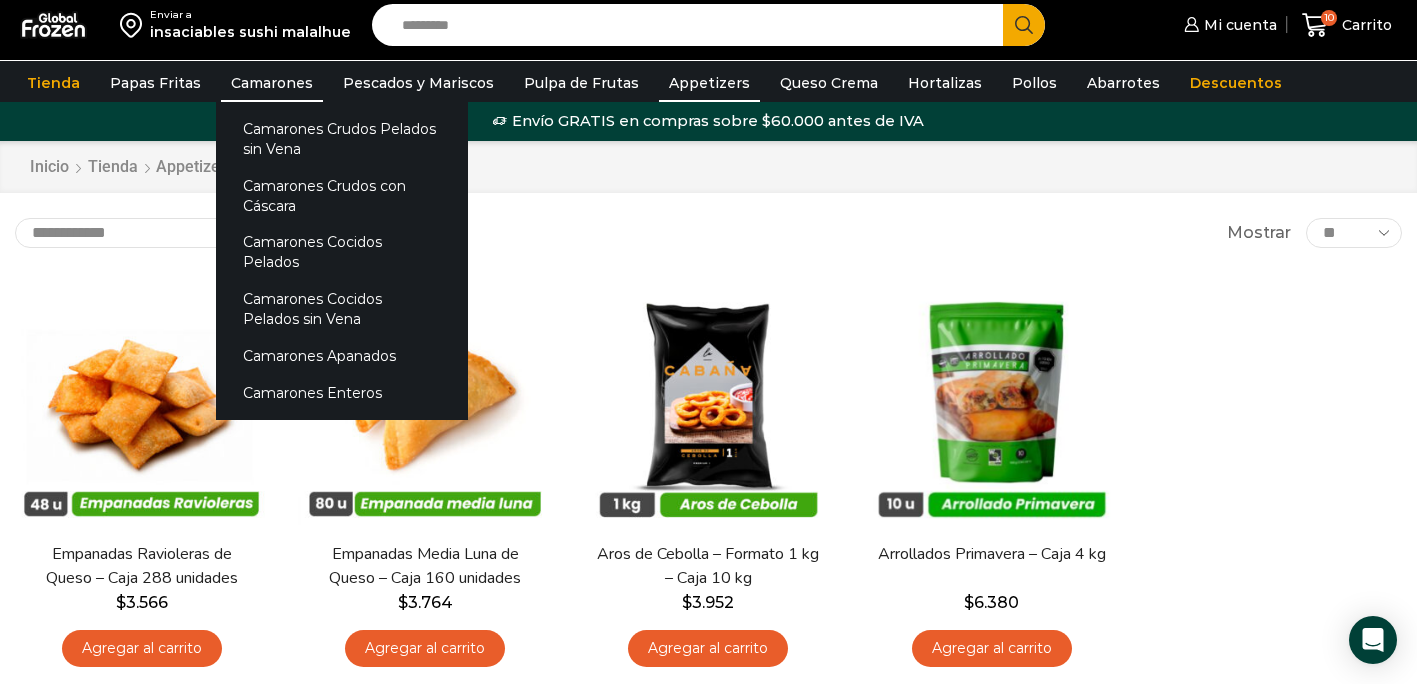 click on "Camarones" at bounding box center [272, 83] 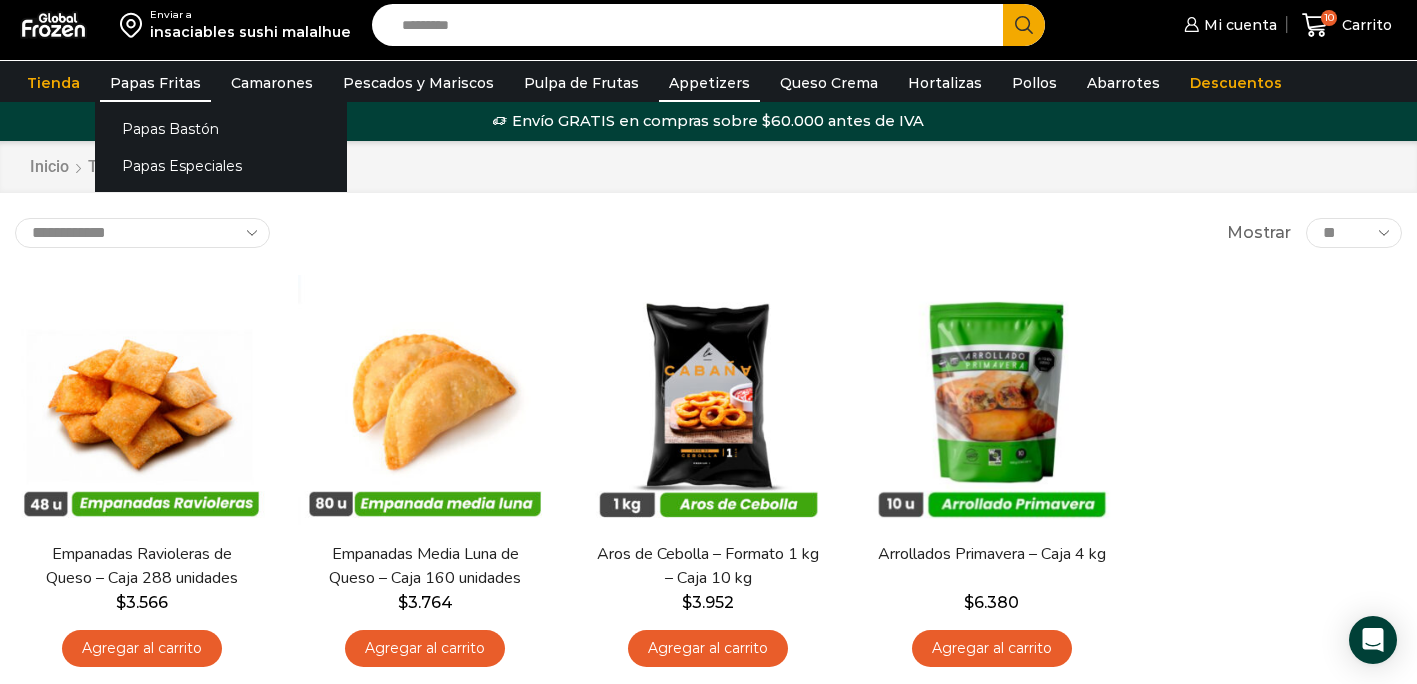 click on "Papas Fritas" at bounding box center (155, 83) 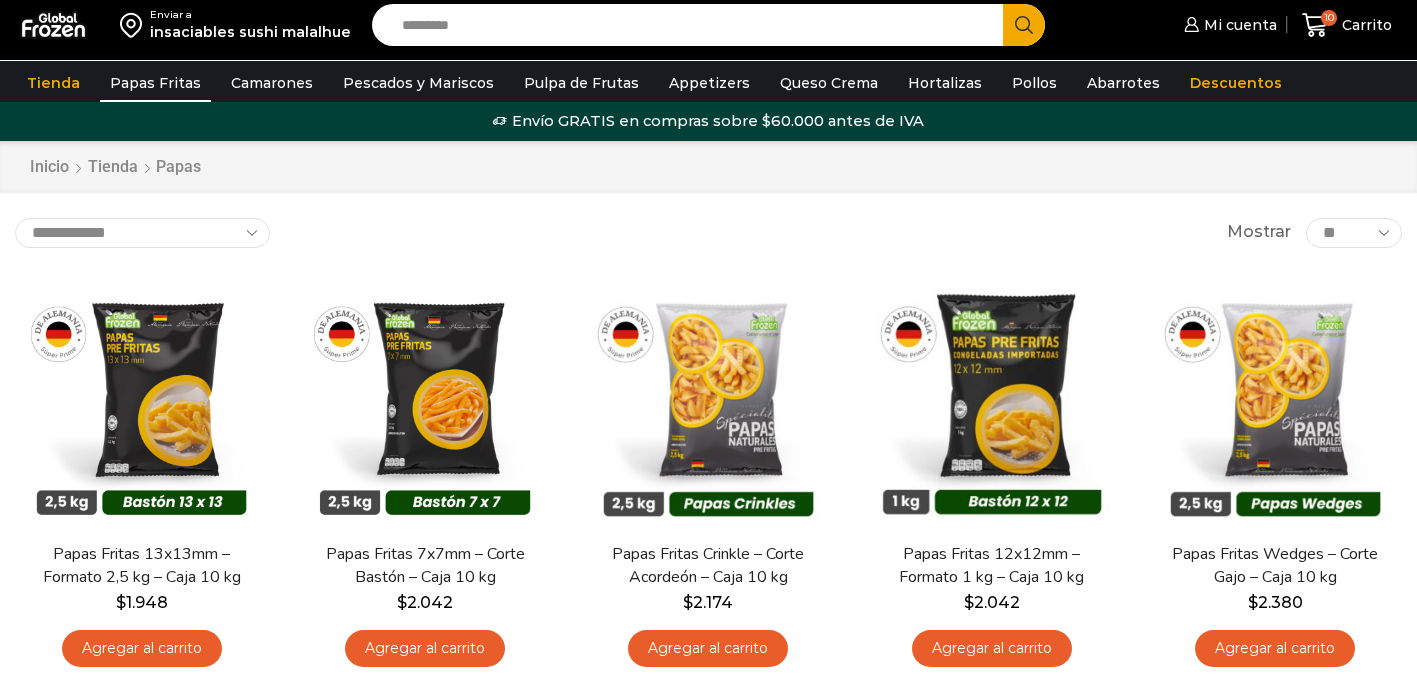 scroll, scrollTop: 0, scrollLeft: 0, axis: both 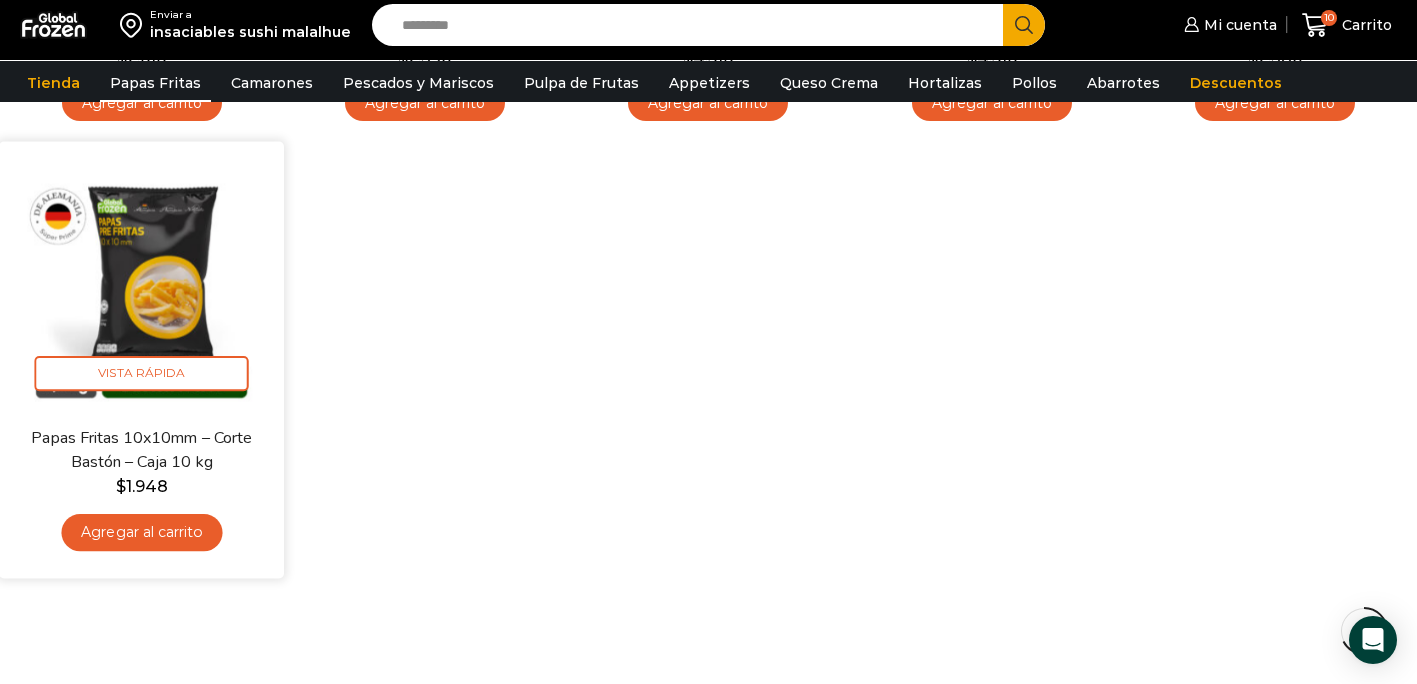 click on "Agregar al carrito" at bounding box center (141, 533) 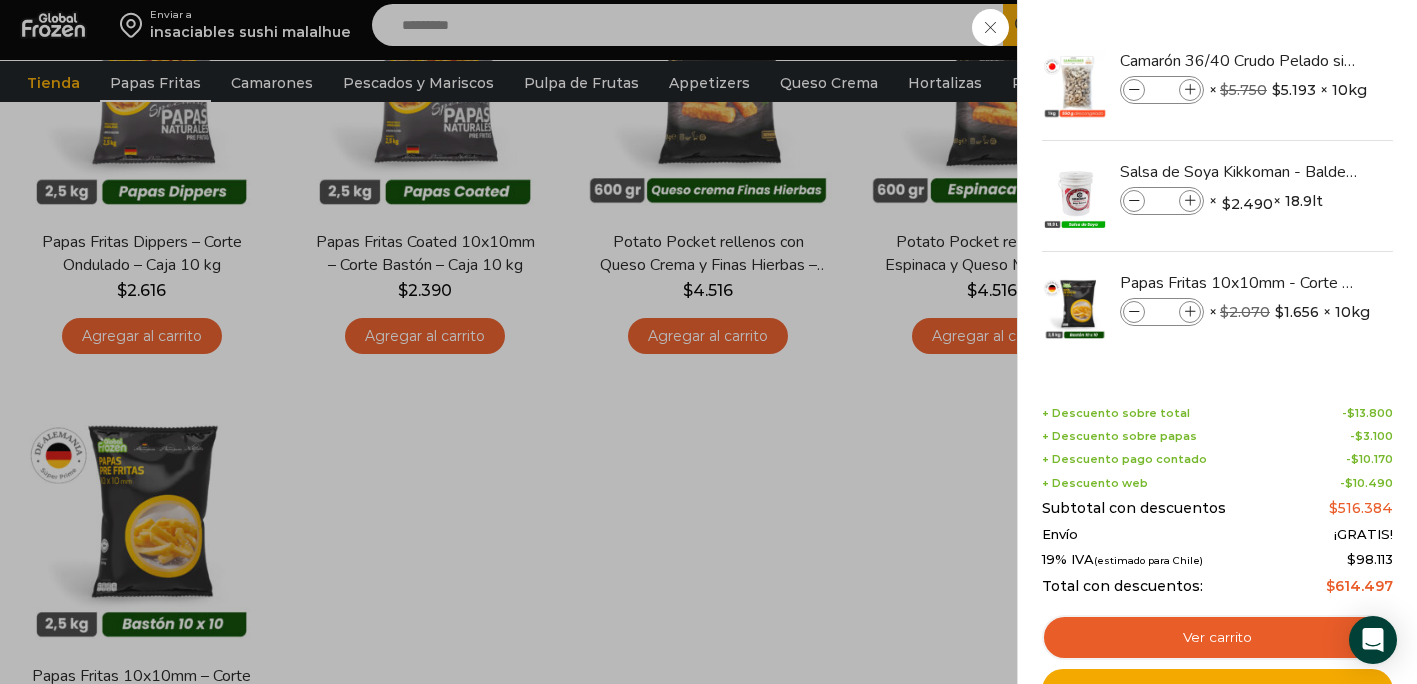 scroll, scrollTop: 750, scrollLeft: 0, axis: vertical 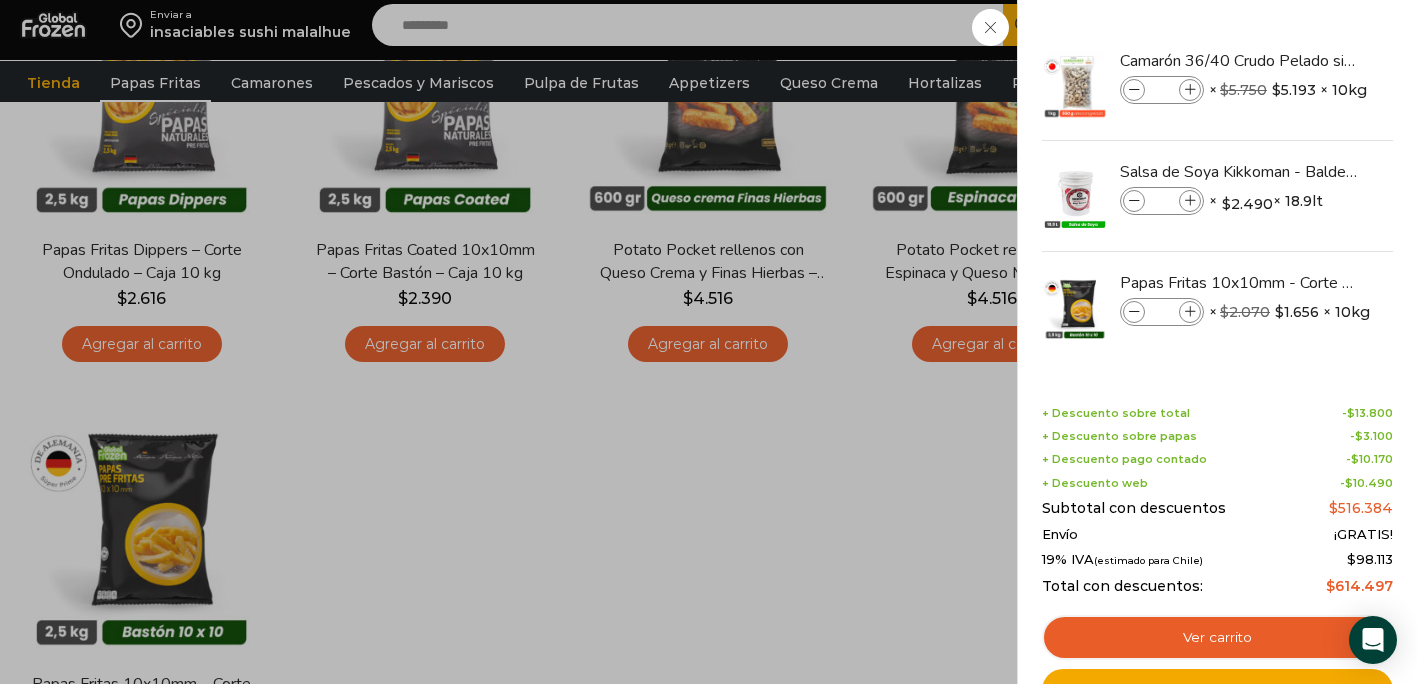 click on "11
Carrito
11
11
Shopping Cart
*" at bounding box center (1347, 25) 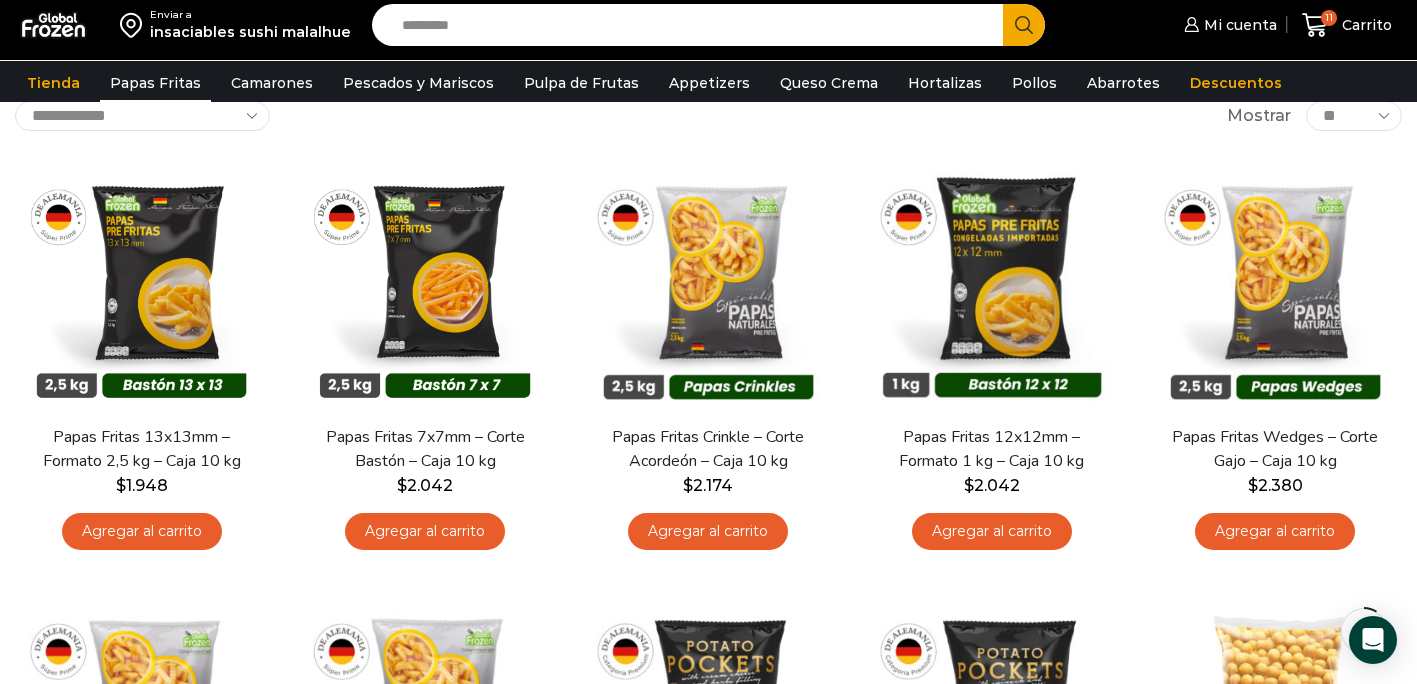 scroll, scrollTop: 127, scrollLeft: 0, axis: vertical 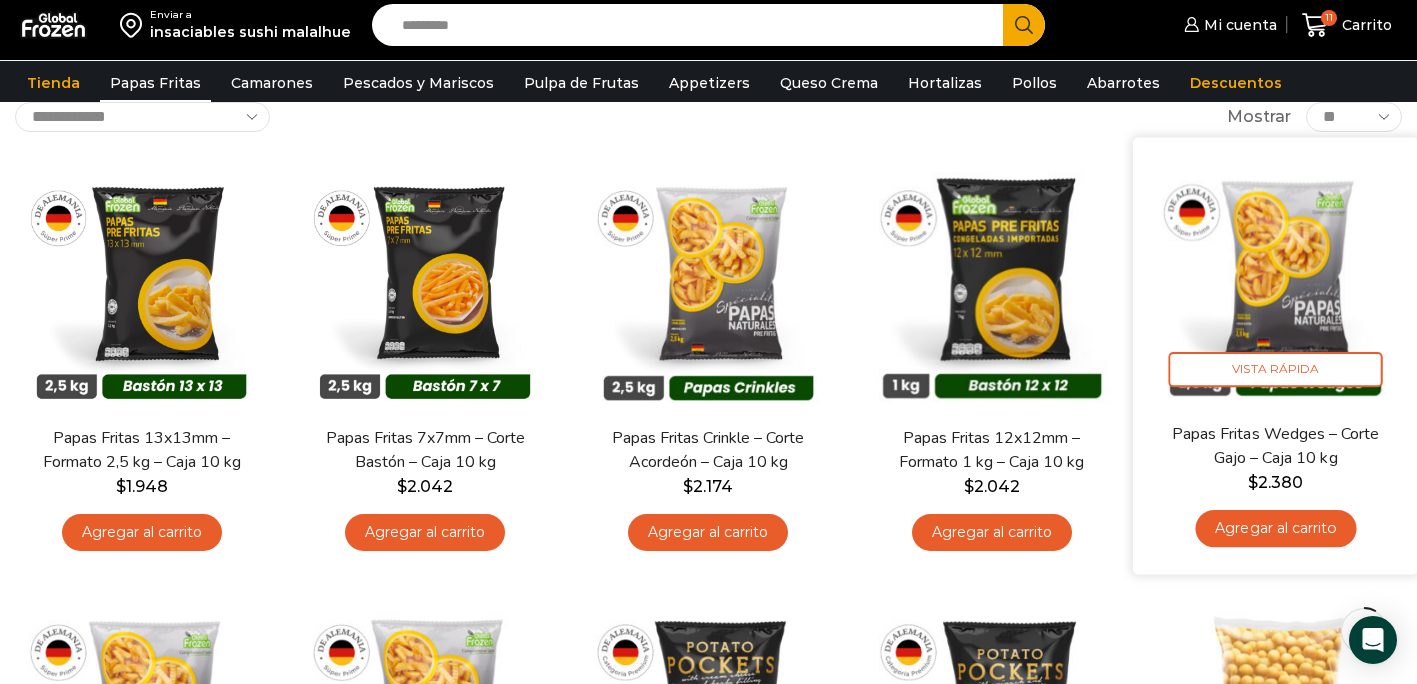 click on "Agregar al carrito" at bounding box center (1275, 528) 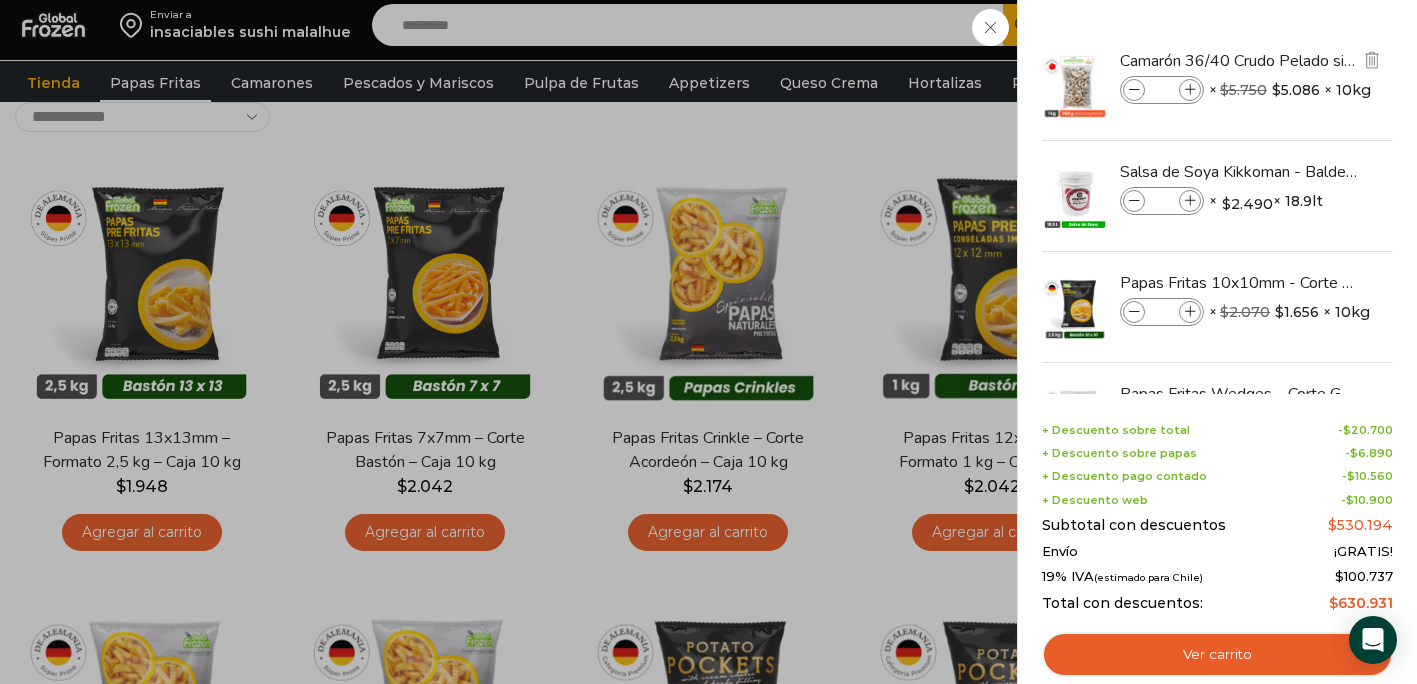 click at bounding box center [1134, 90] 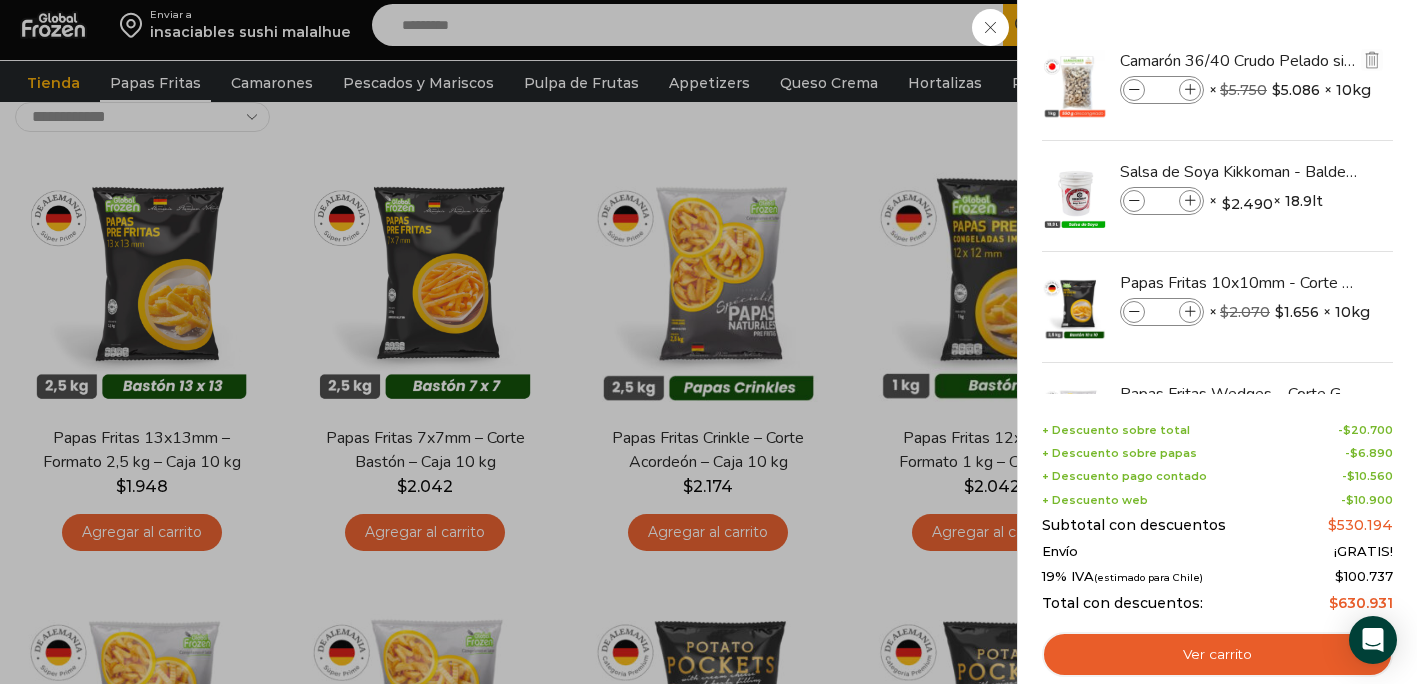 click at bounding box center (1134, 90) 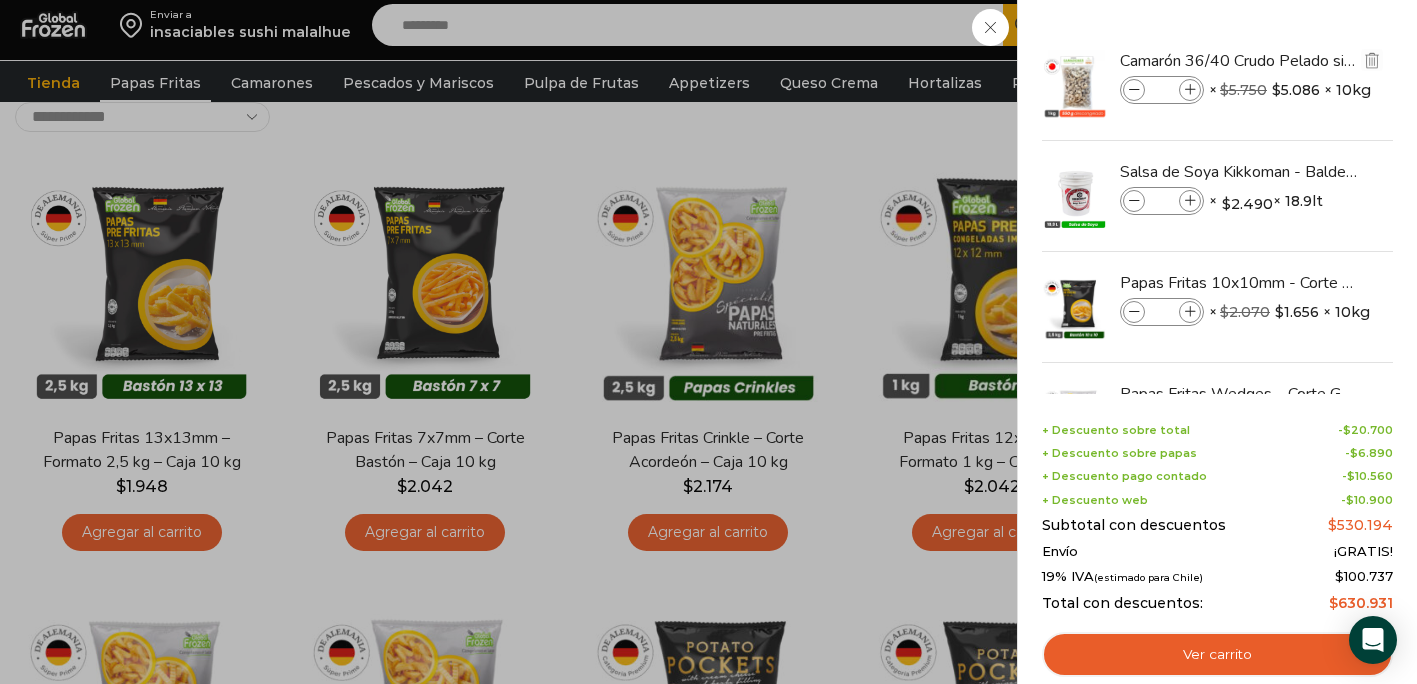 click at bounding box center (1134, 90) 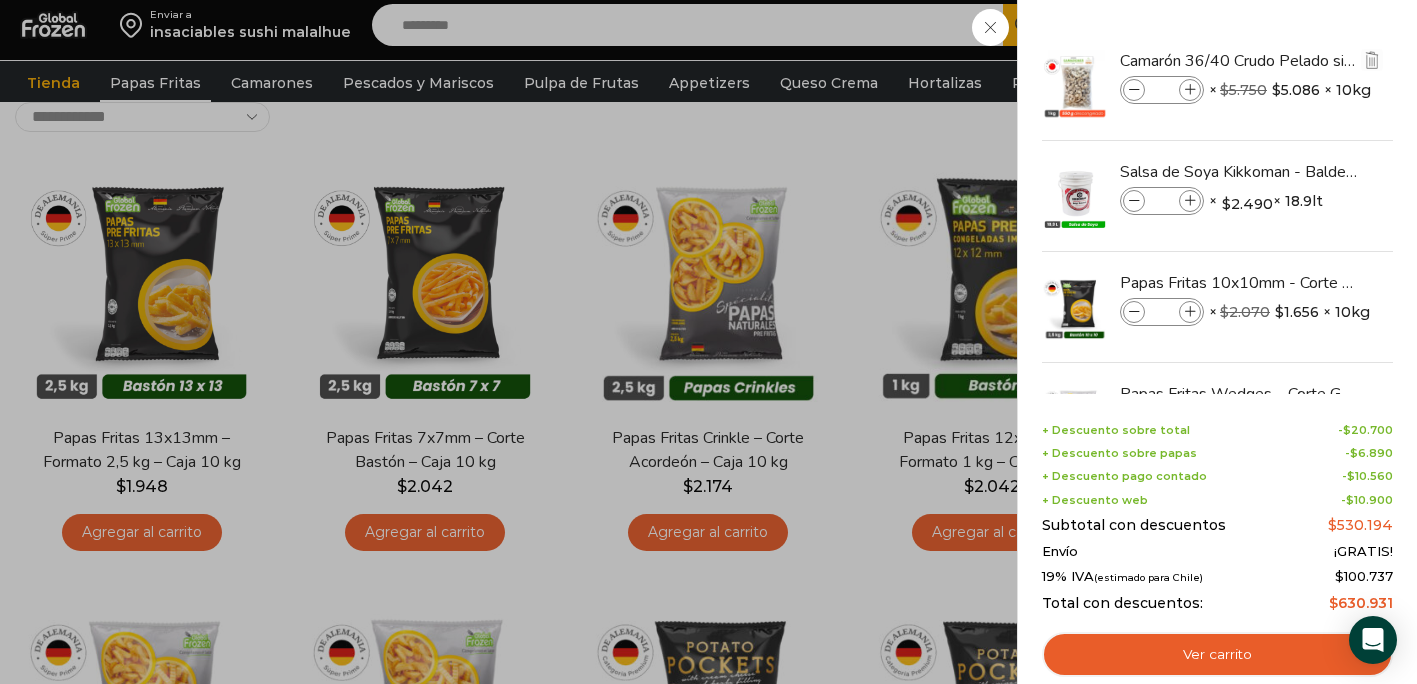 click at bounding box center (1134, 90) 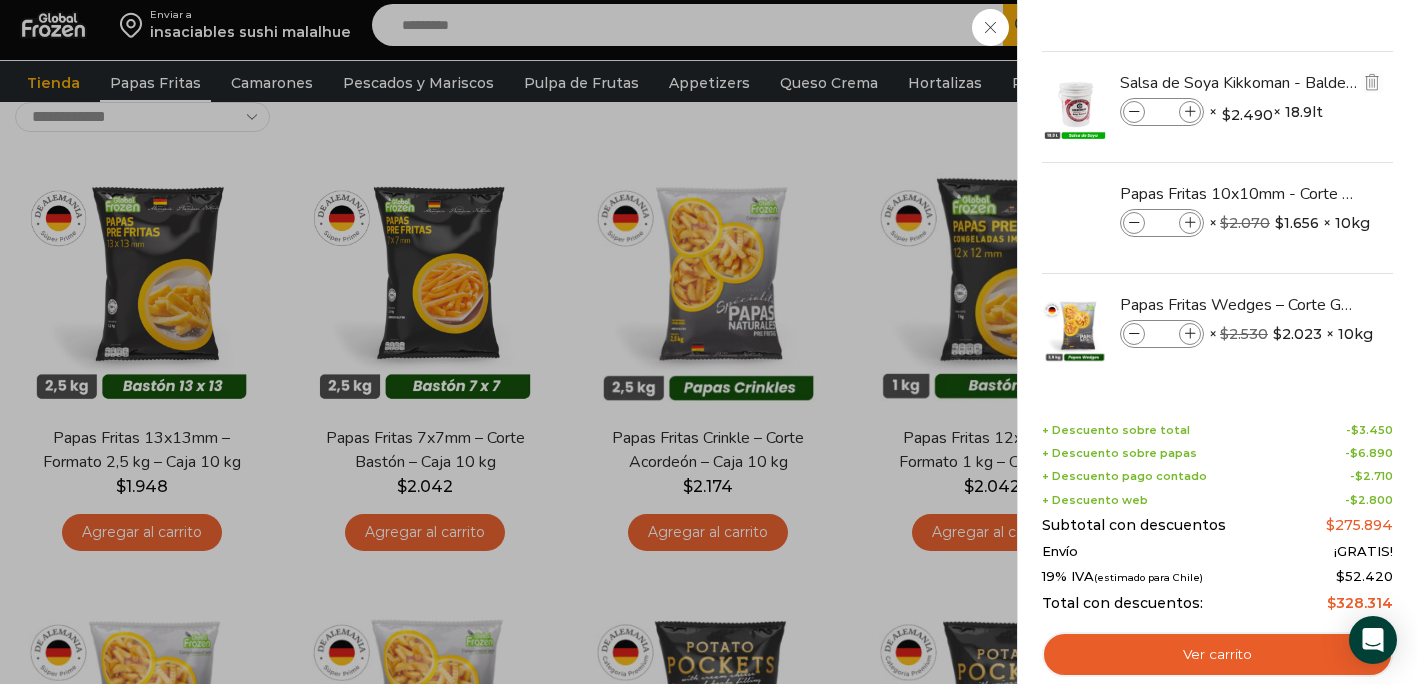 scroll, scrollTop: 94, scrollLeft: 0, axis: vertical 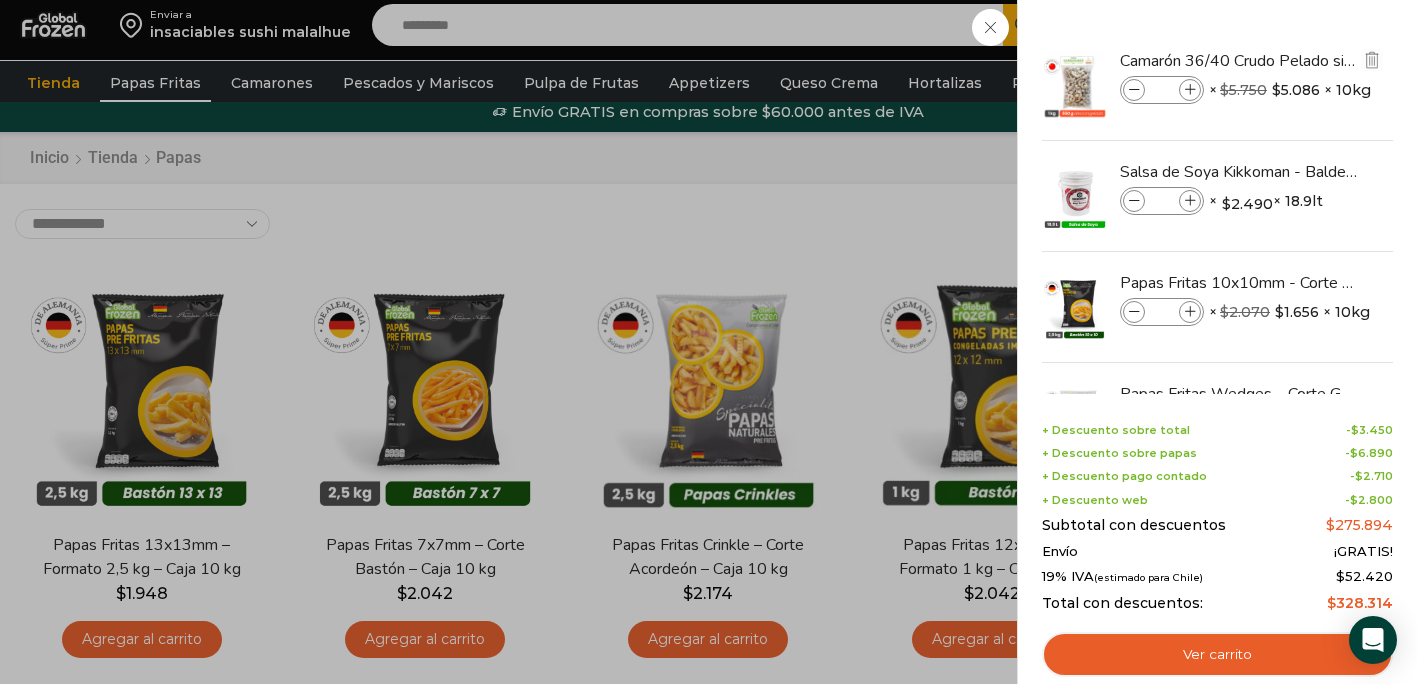 click at bounding box center (1190, 90) 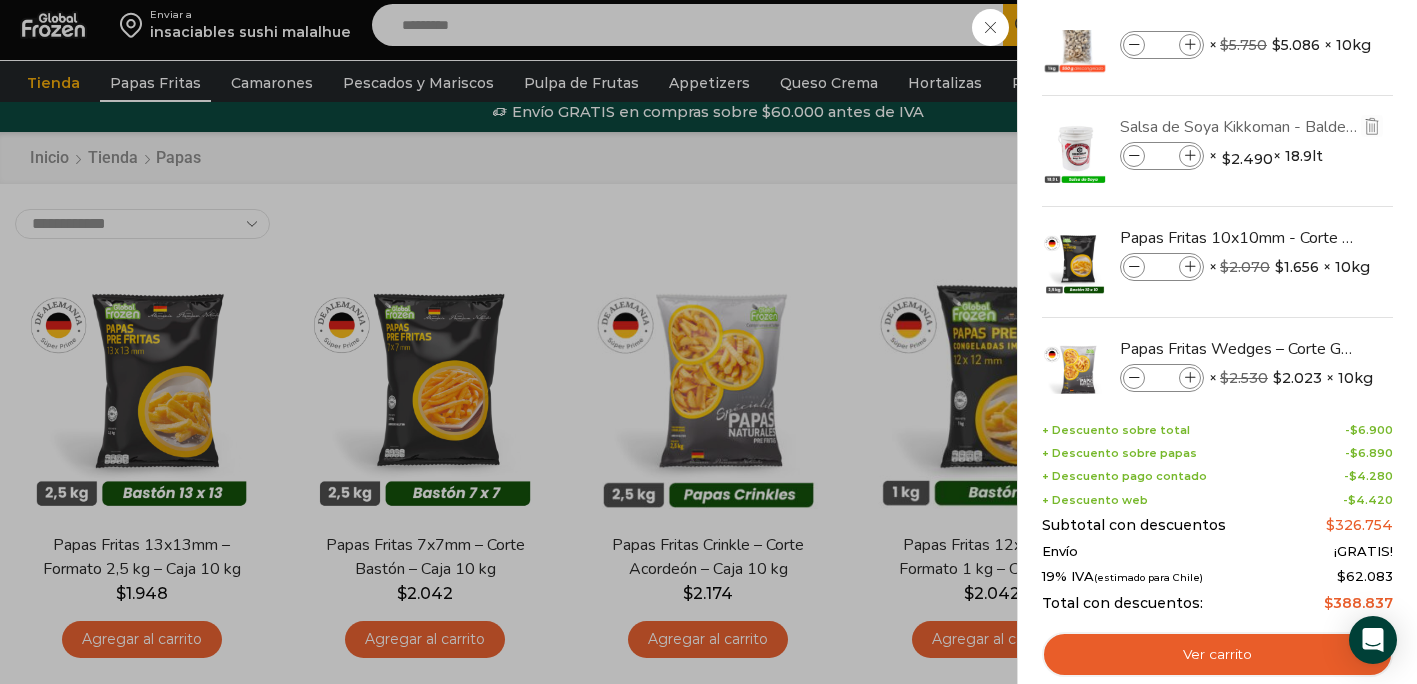 scroll, scrollTop: 69, scrollLeft: 0, axis: vertical 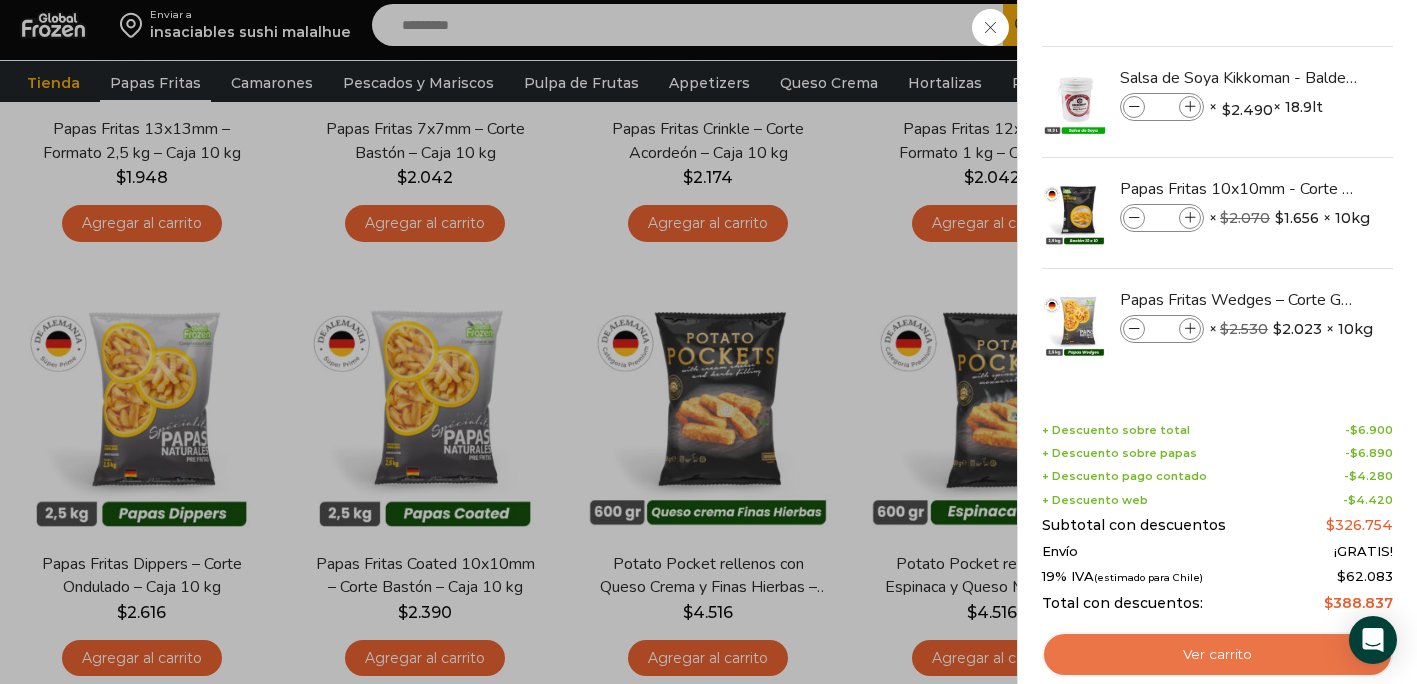 click on "Ver carrito" at bounding box center (1217, 655) 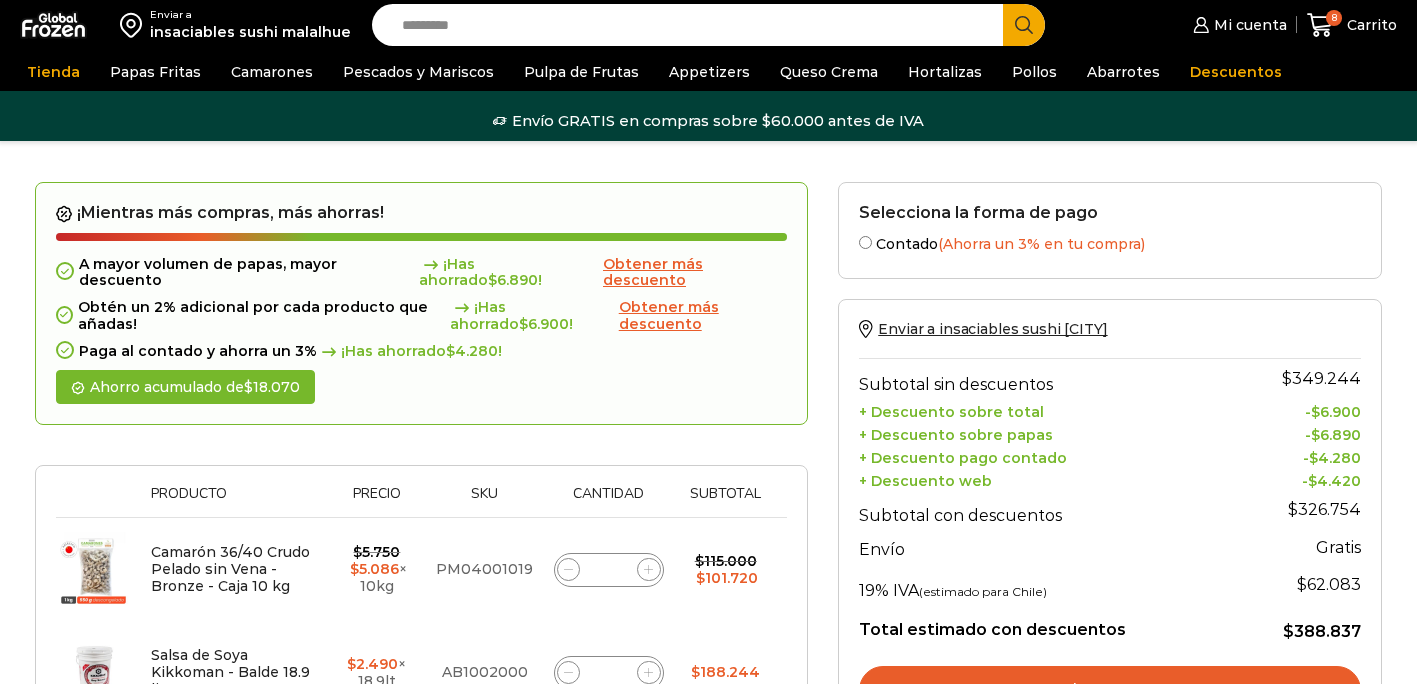 scroll, scrollTop: 0, scrollLeft: 0, axis: both 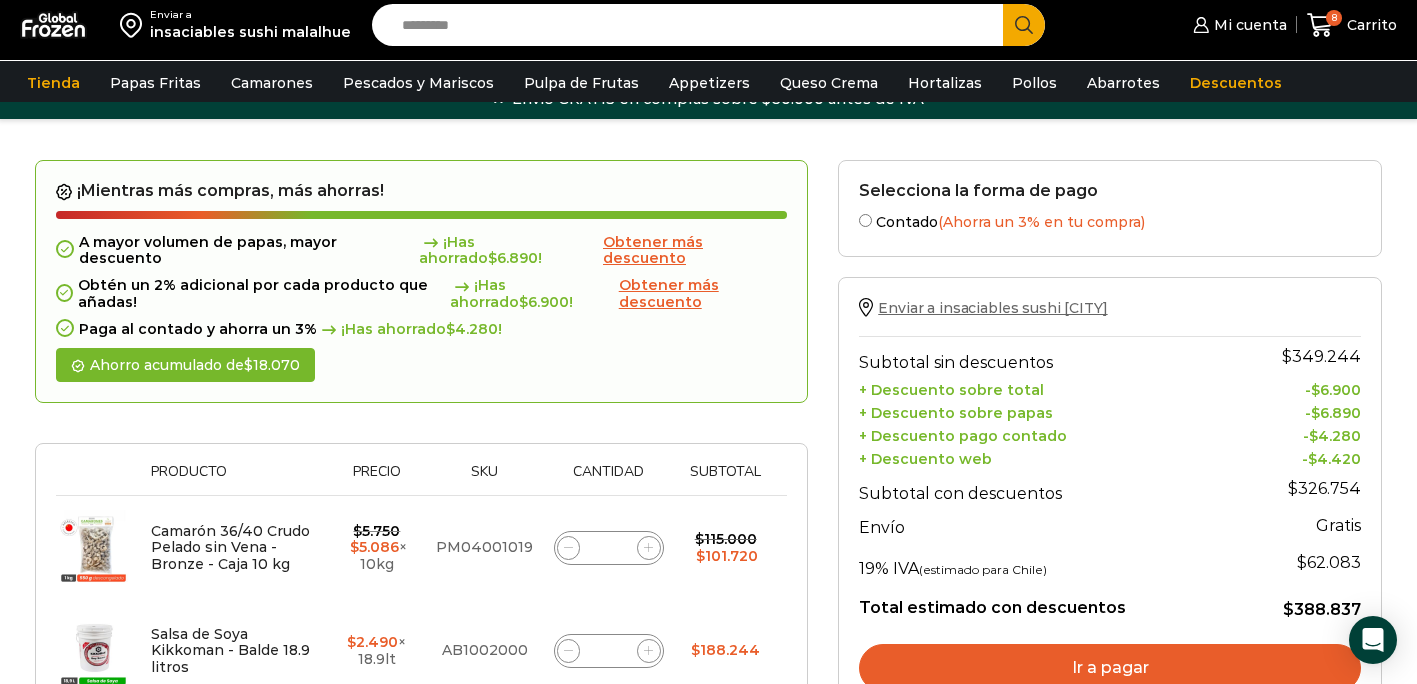 click on "Enviar a insaciables sushi malalhue" at bounding box center (992, 308) 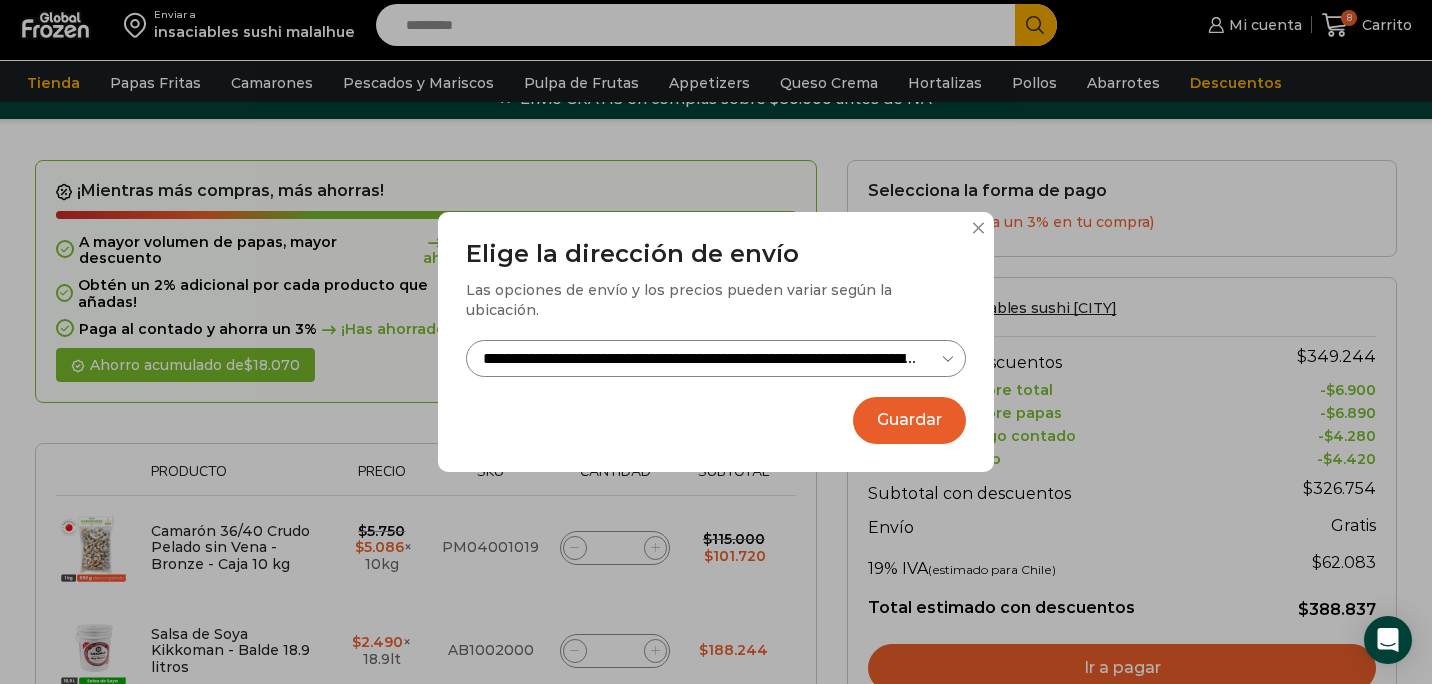click at bounding box center [978, 228] 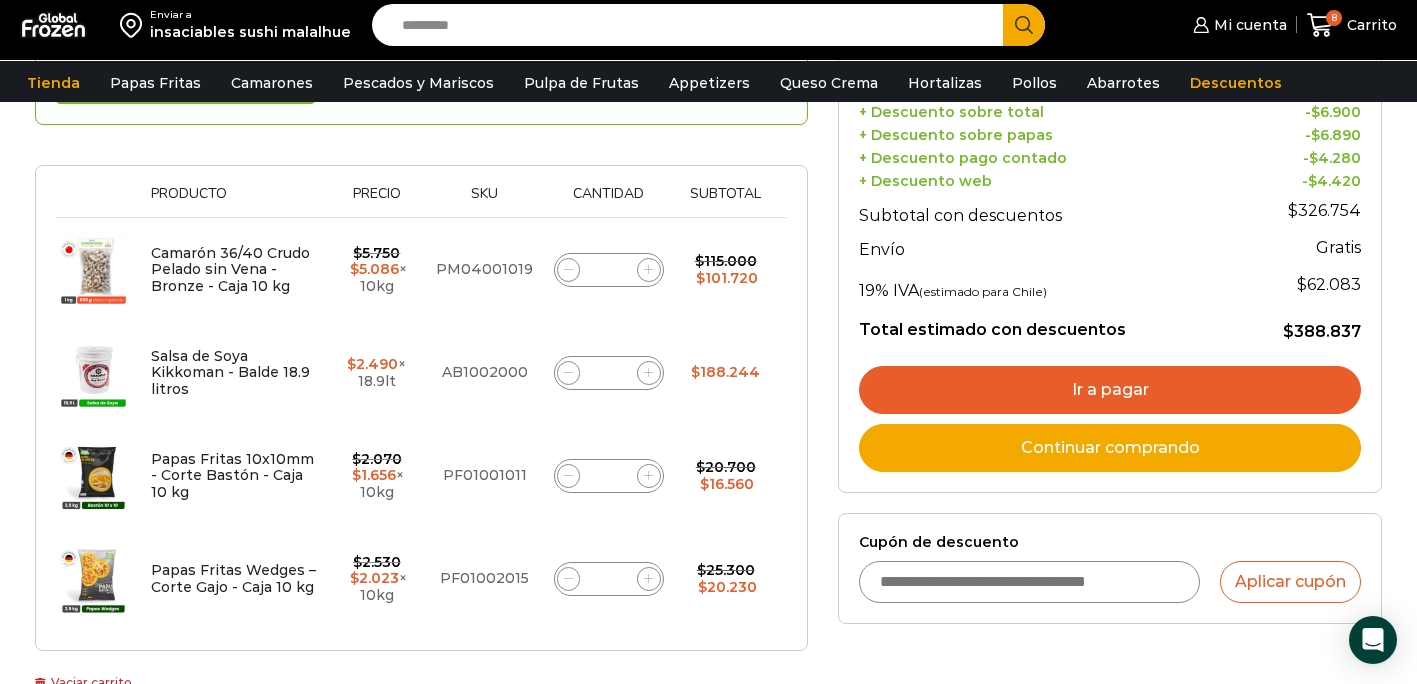 scroll, scrollTop: 330, scrollLeft: 0, axis: vertical 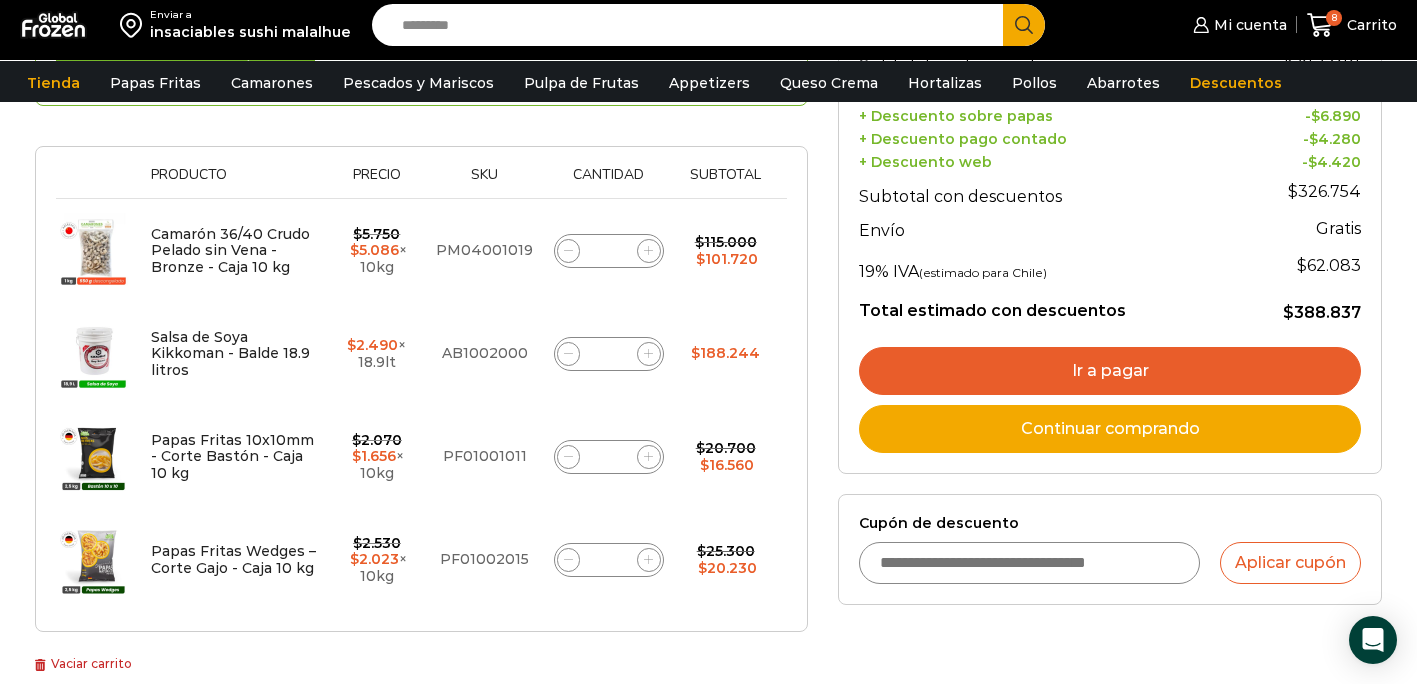 click on "Ir a pagar" at bounding box center [1110, 371] 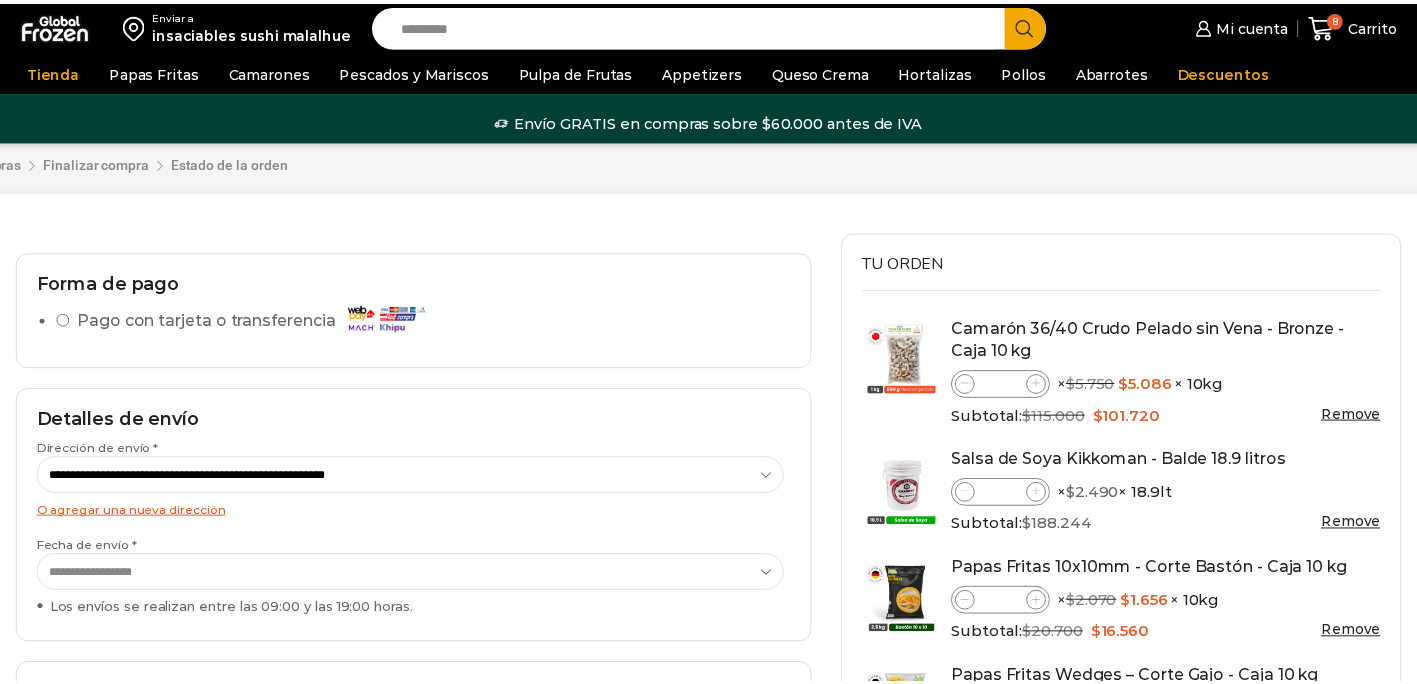 scroll, scrollTop: 0, scrollLeft: 0, axis: both 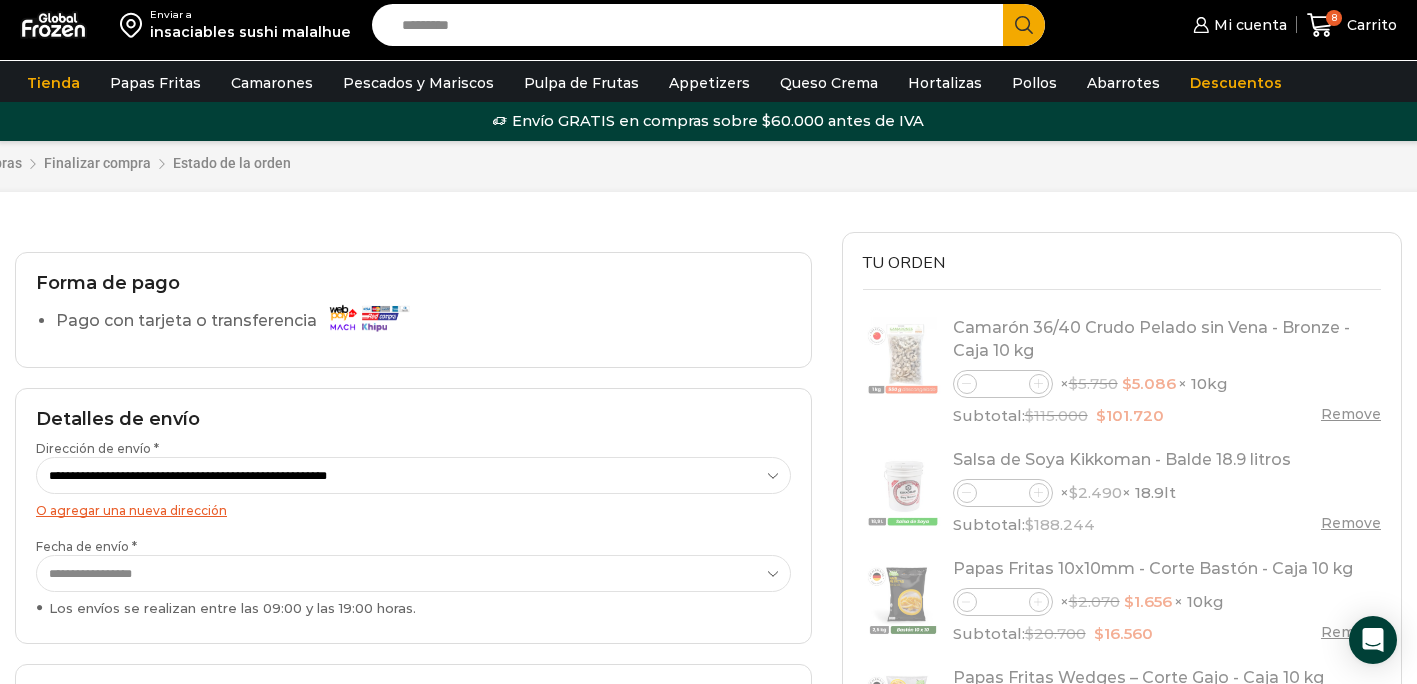 click on "Tu orden
Product
Camarón 36/40 Crudo Pelado sin Vena - Bronze - Caja 10 kg
Camarón 36/40 Crudo Pelado sin Vena - Bronze - Caja 10 kg cantidad
*
×  $ 5.750   Original price was: $5.750. $ 5.086 Current price is: $5.086.  × 10kg
Subtotal:  $ 115.000   Original price was: $115.000. $ 101.720" at bounding box center (1122, 810) 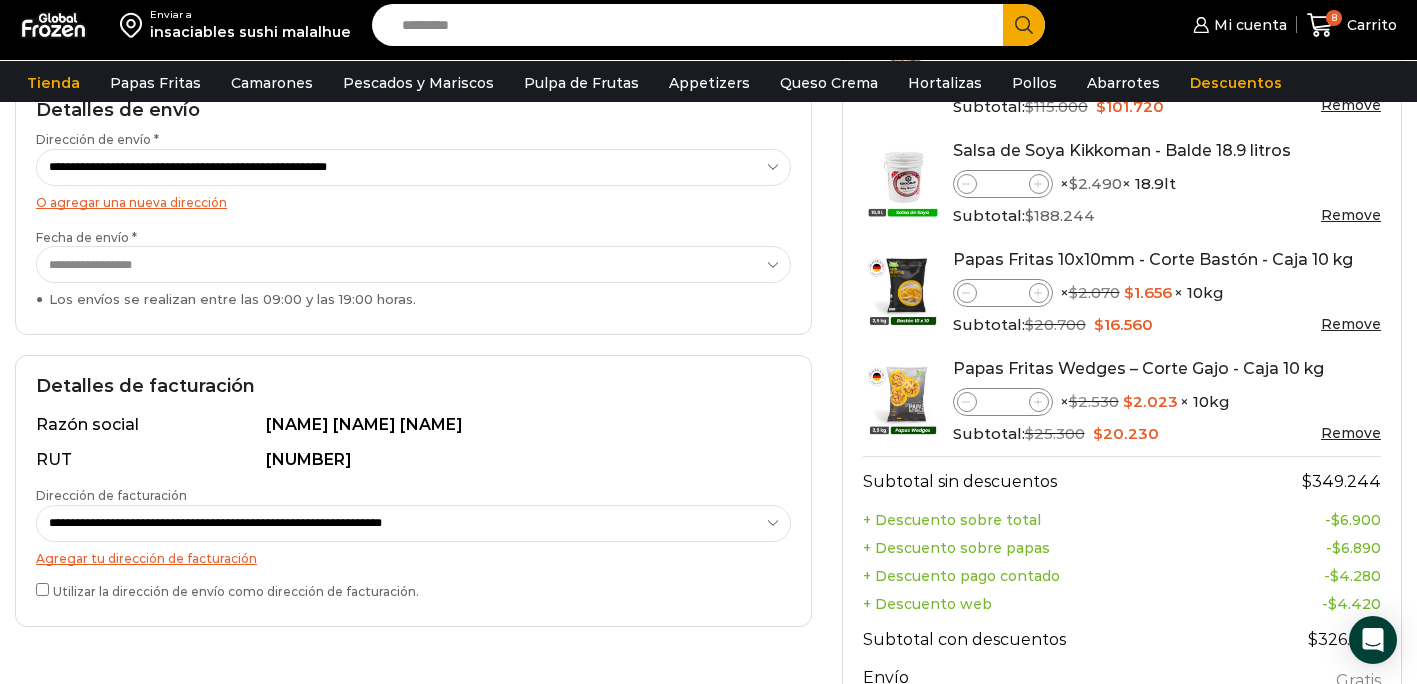 scroll, scrollTop: 326, scrollLeft: 0, axis: vertical 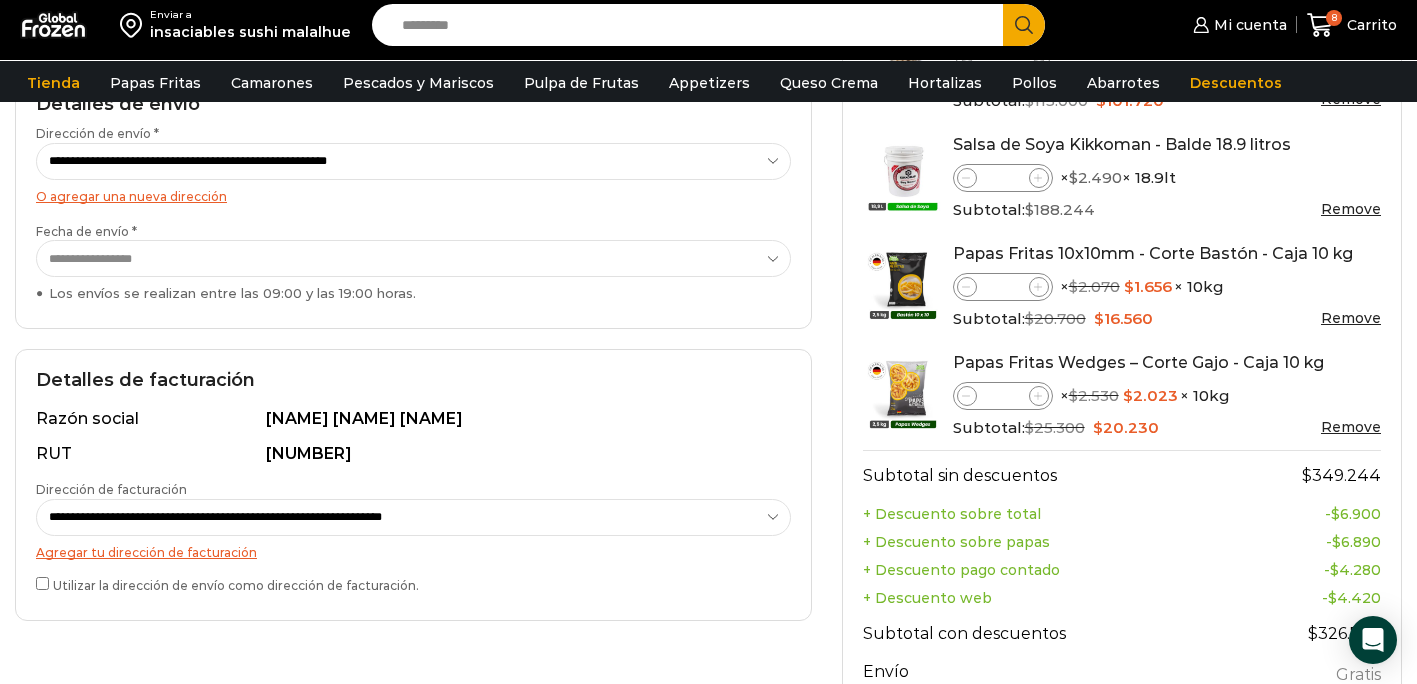 click on "[NAME] [NAME] [NAME] [NAME]" at bounding box center [413, 258] 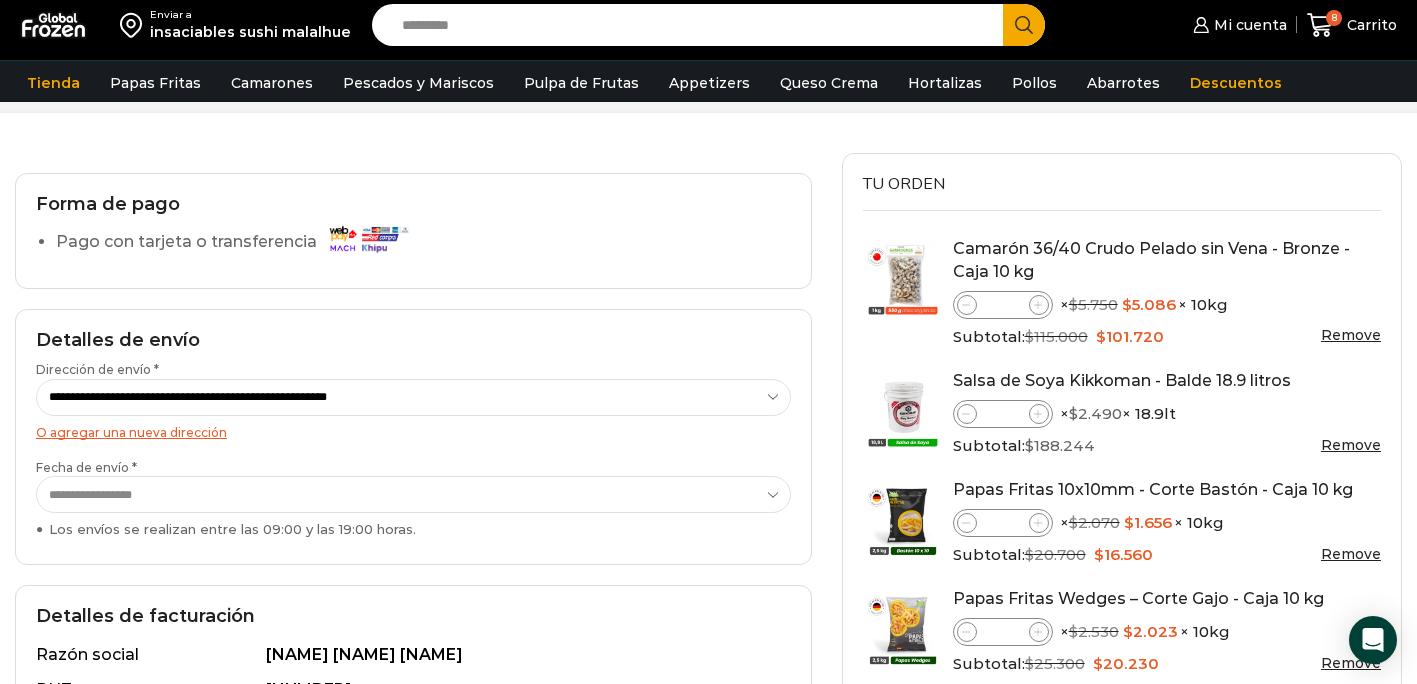 scroll, scrollTop: 67, scrollLeft: 0, axis: vertical 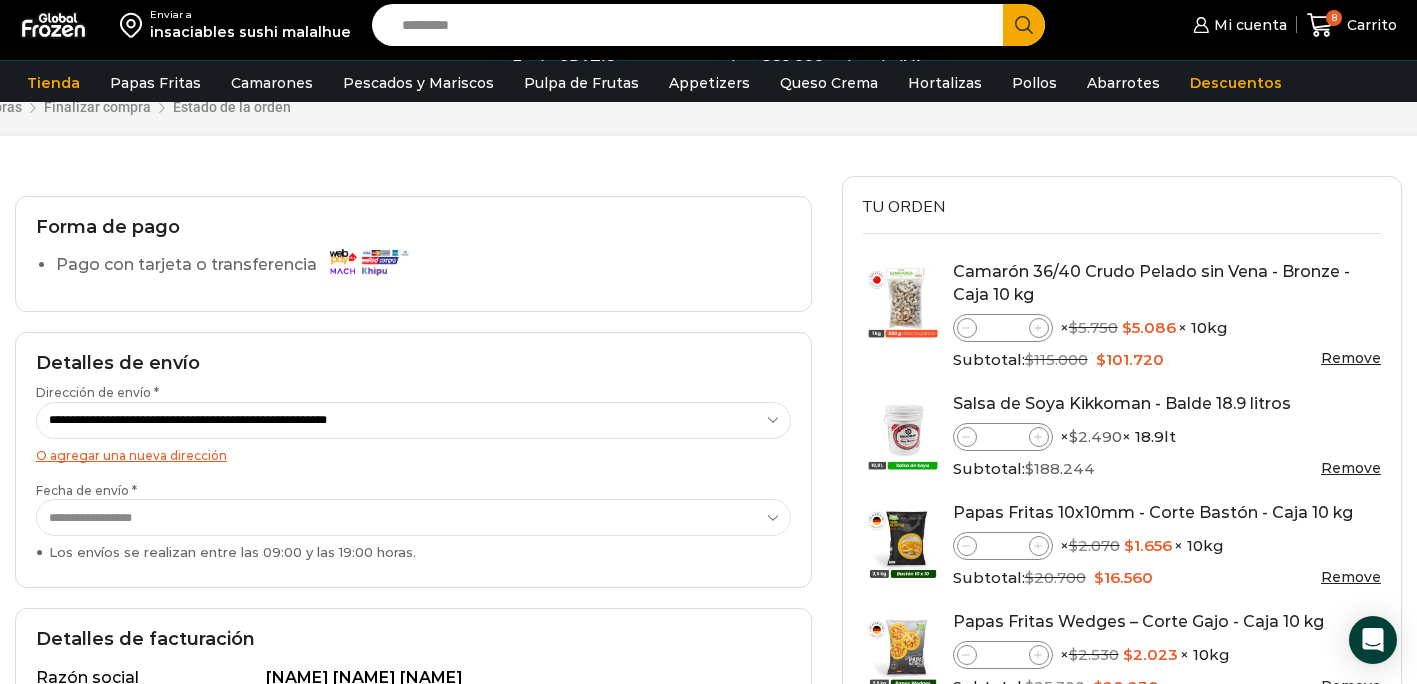 click at bounding box center [1038, 328] 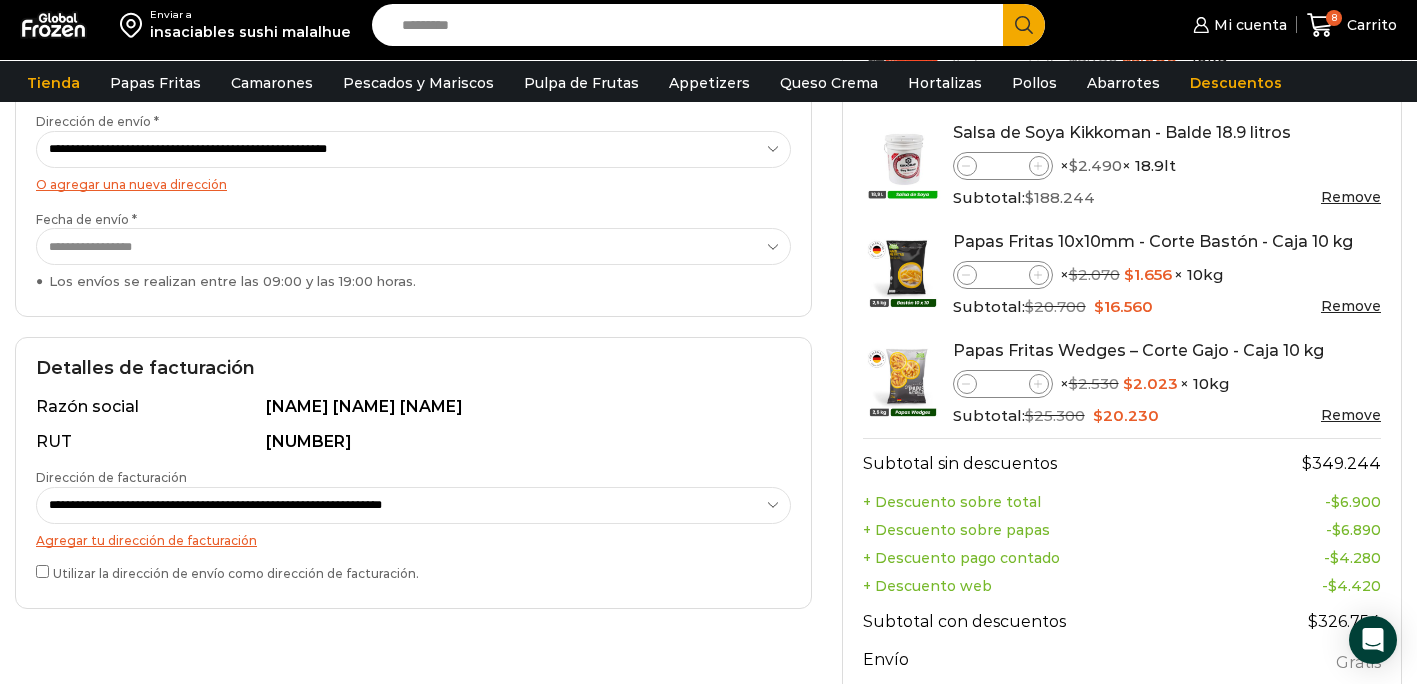 scroll, scrollTop: 342, scrollLeft: 0, axis: vertical 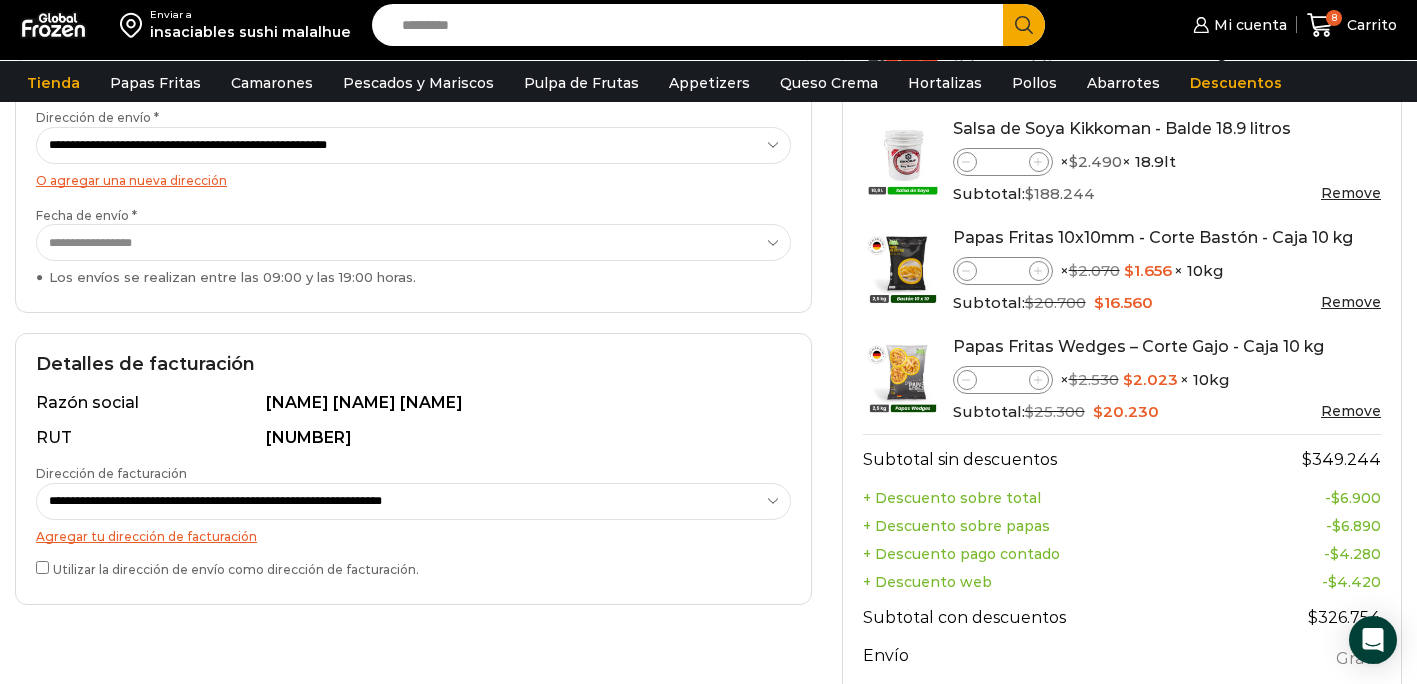 click at bounding box center (1038, 53) 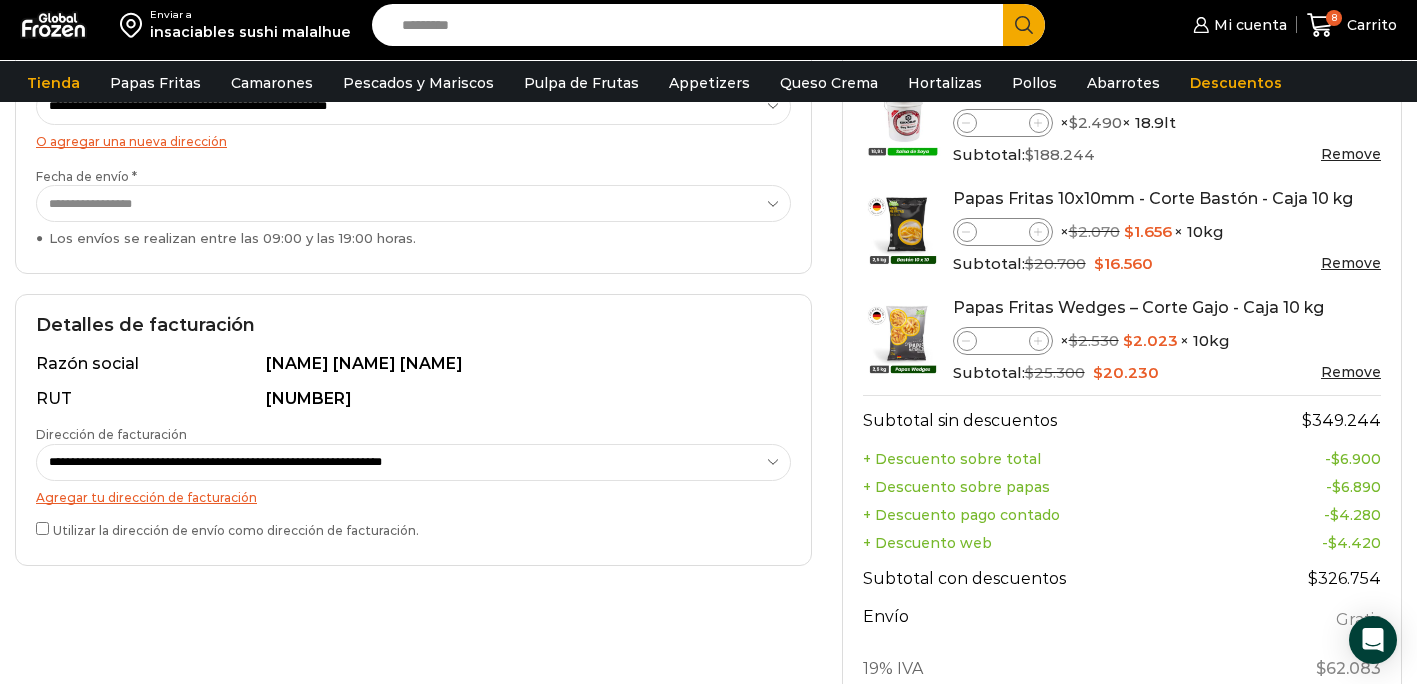 scroll, scrollTop: 387, scrollLeft: 0, axis: vertical 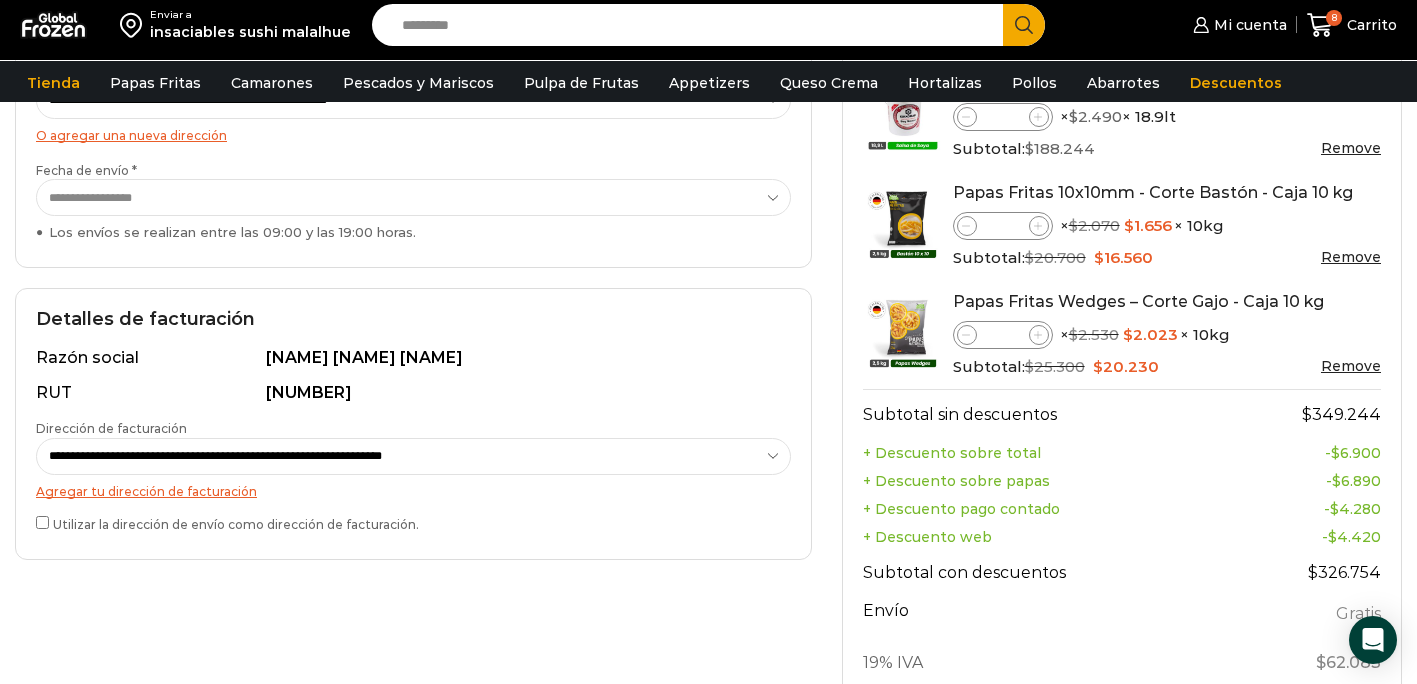 click at bounding box center (1038, 8) 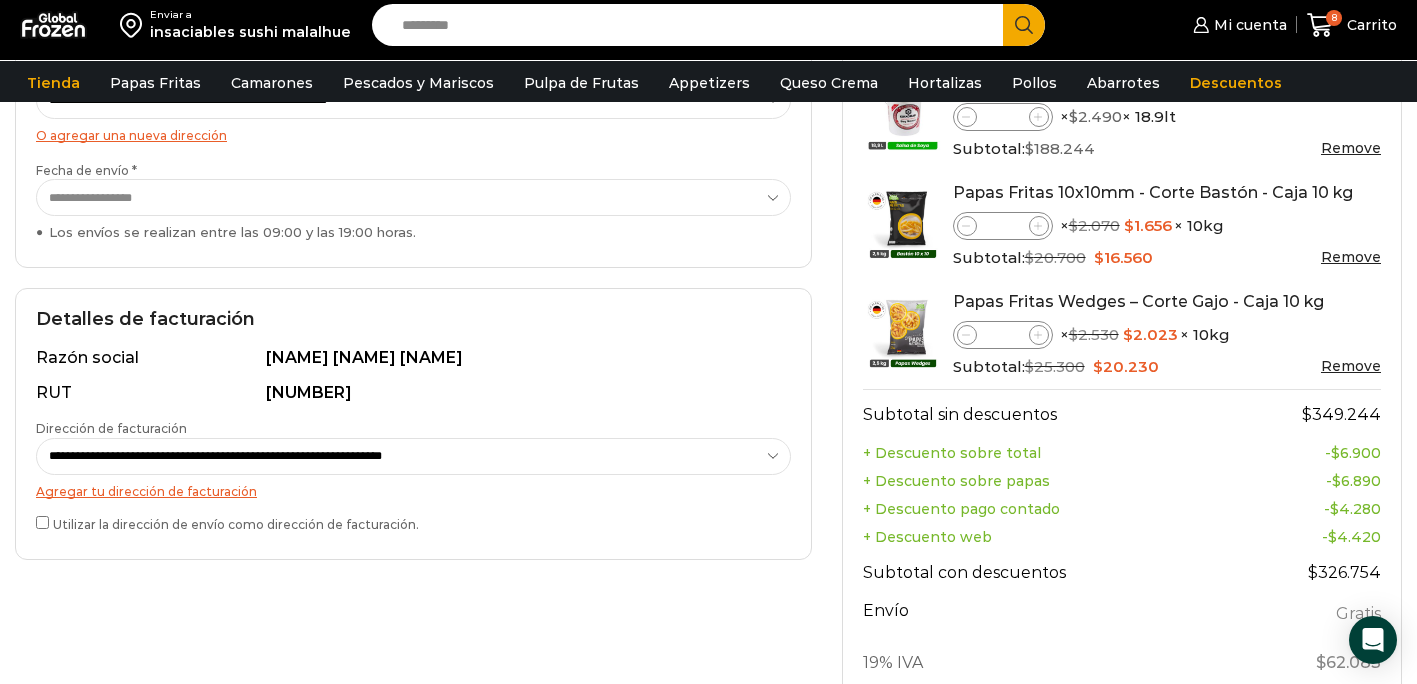 click at bounding box center (1038, 8) 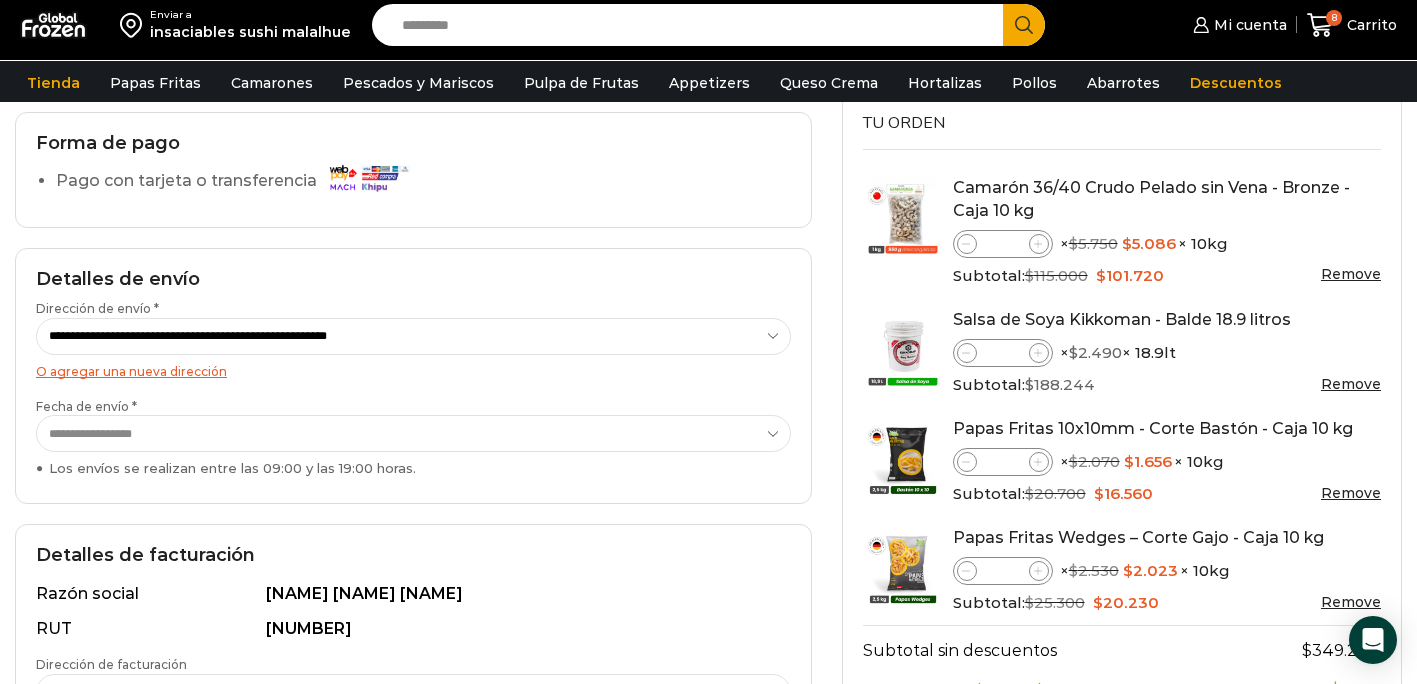 scroll, scrollTop: 147, scrollLeft: 0, axis: vertical 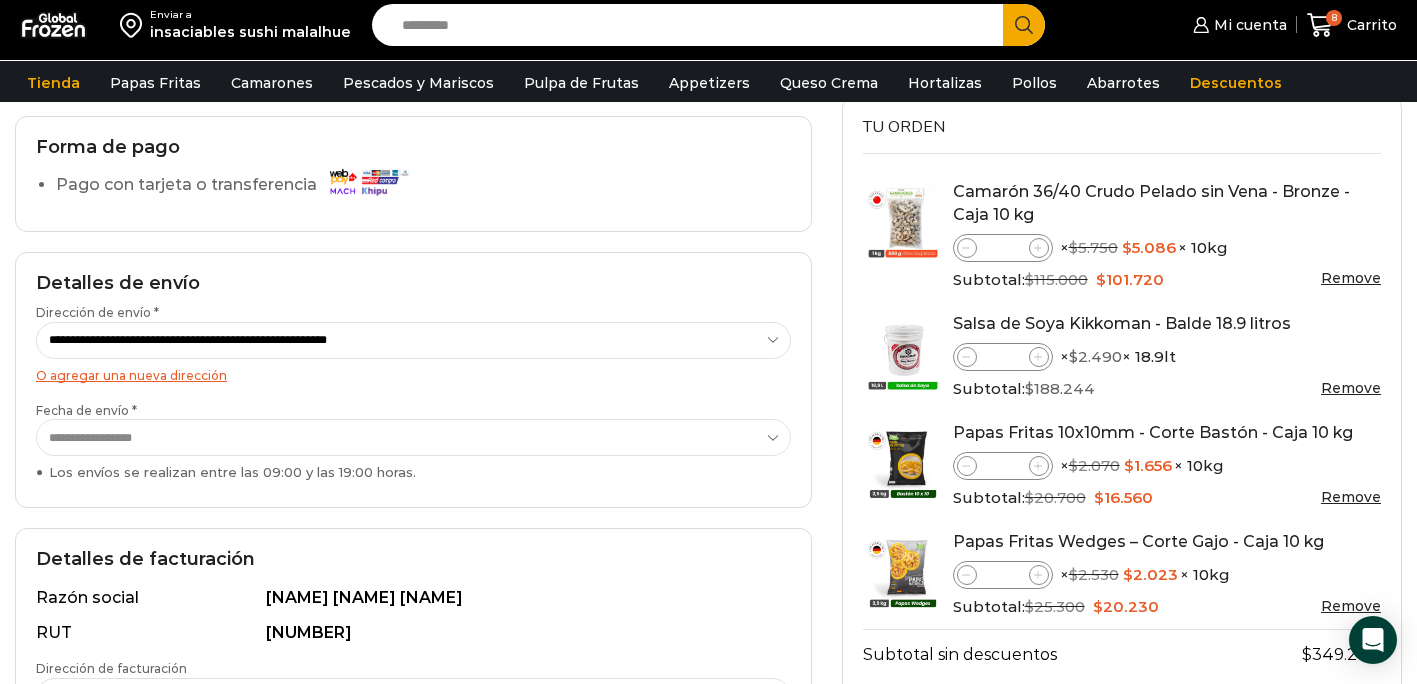 click on "[NAME] [NAME] [NAME] [NAME]" at bounding box center (413, 437) 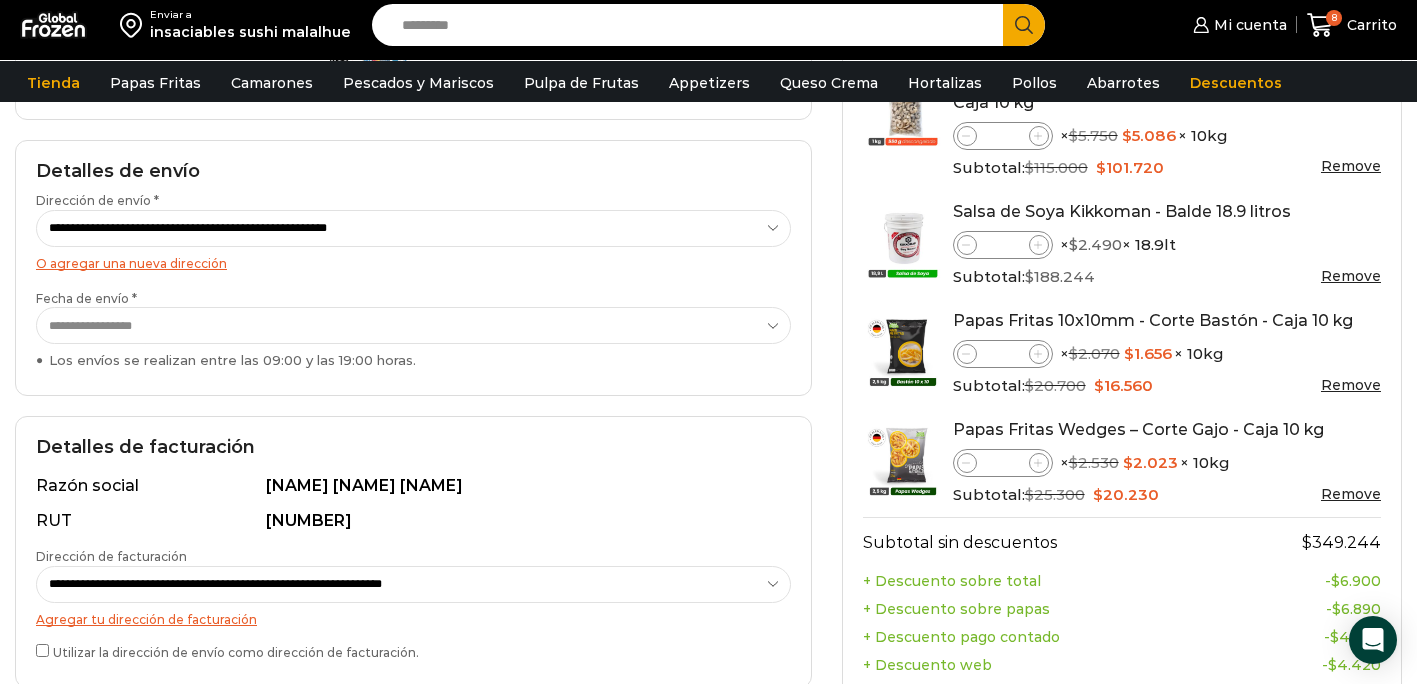 scroll, scrollTop: 190, scrollLeft: 0, axis: vertical 